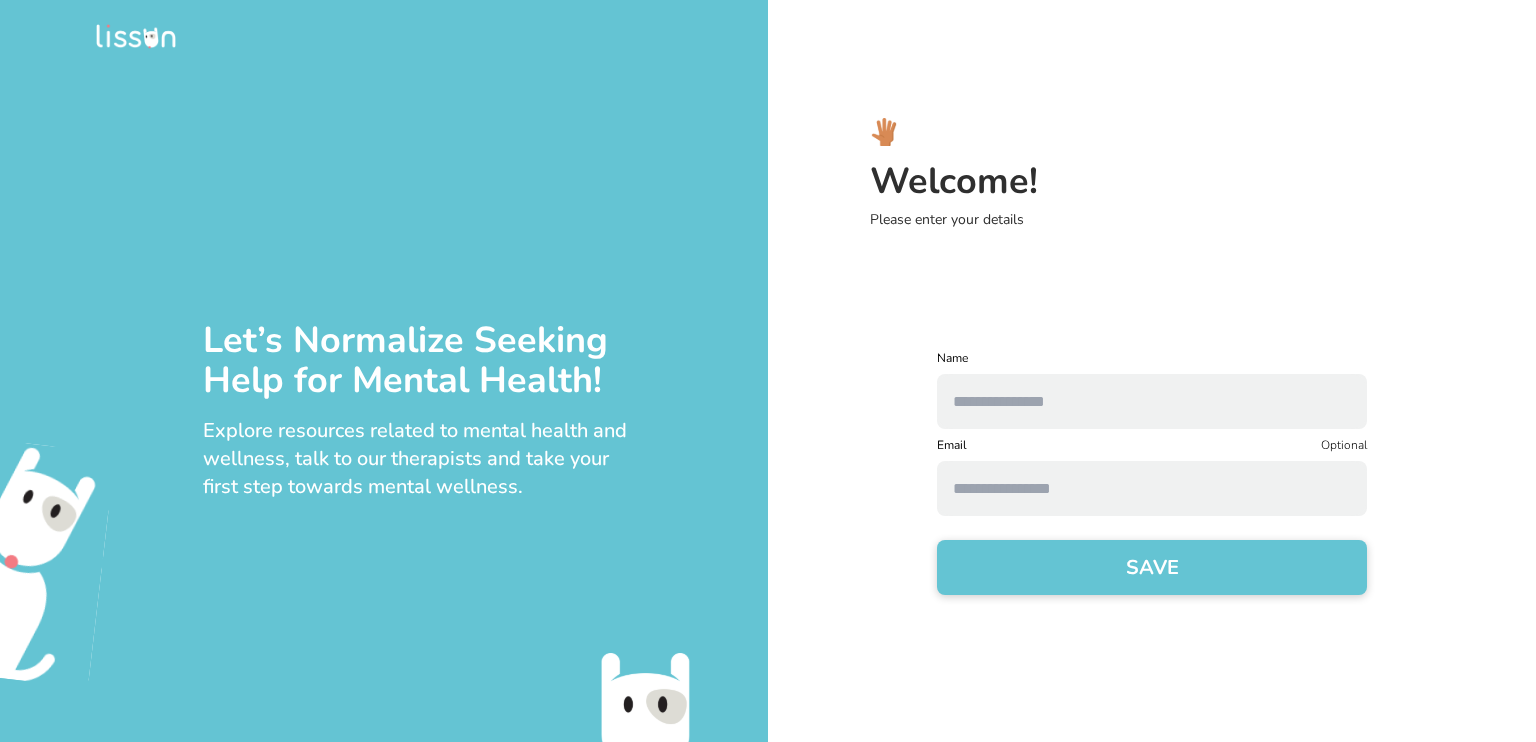 scroll, scrollTop: 0, scrollLeft: 0, axis: both 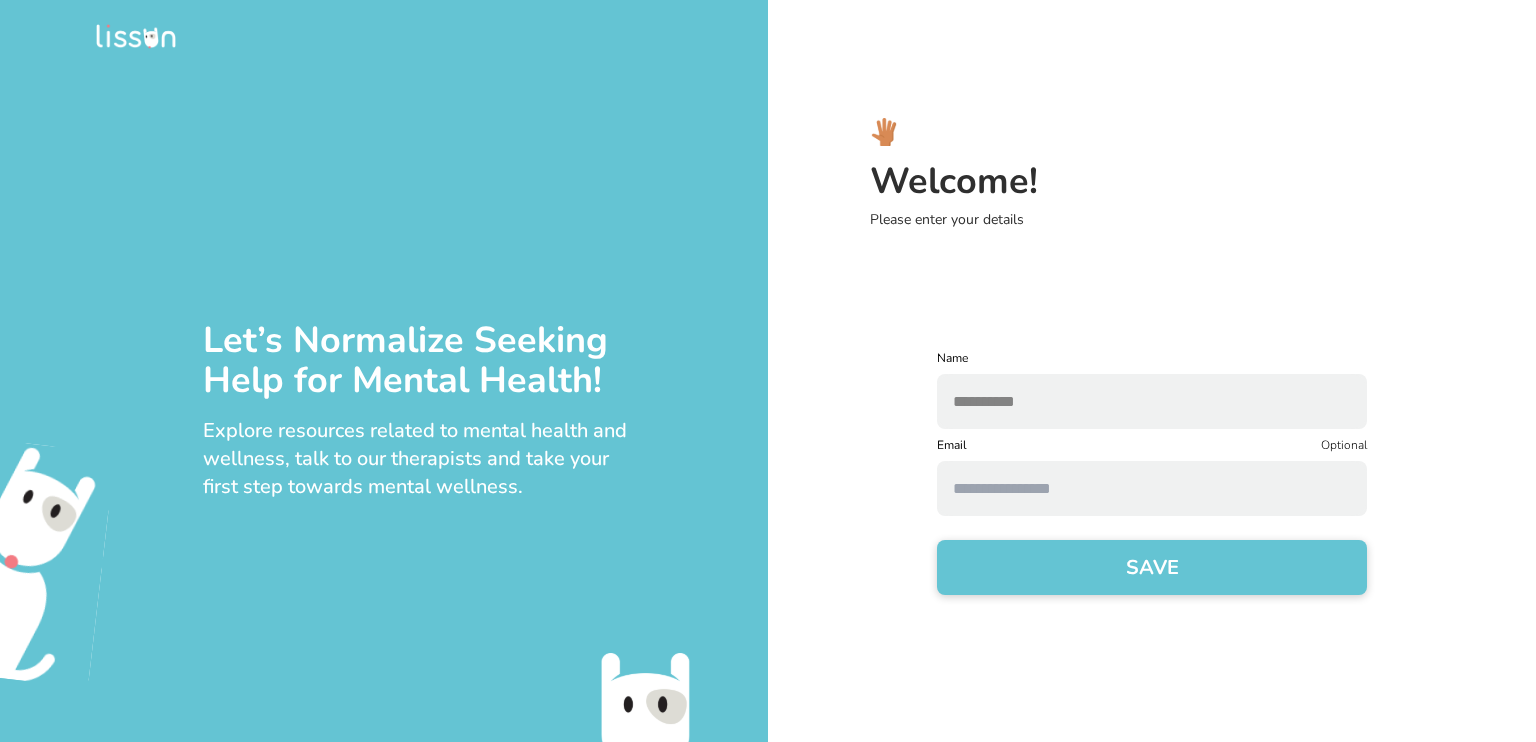 click at bounding box center (1152, 488) 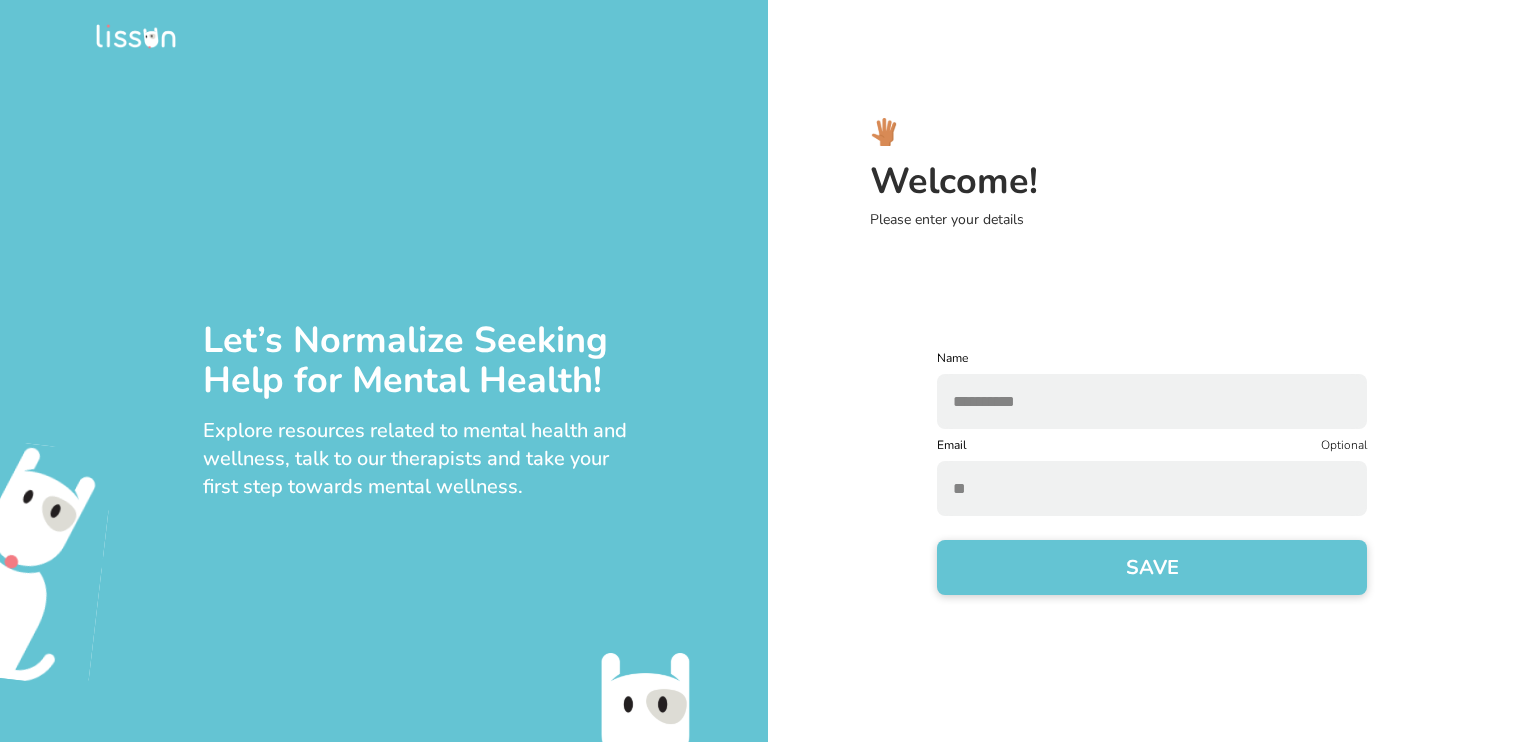 type on "*" 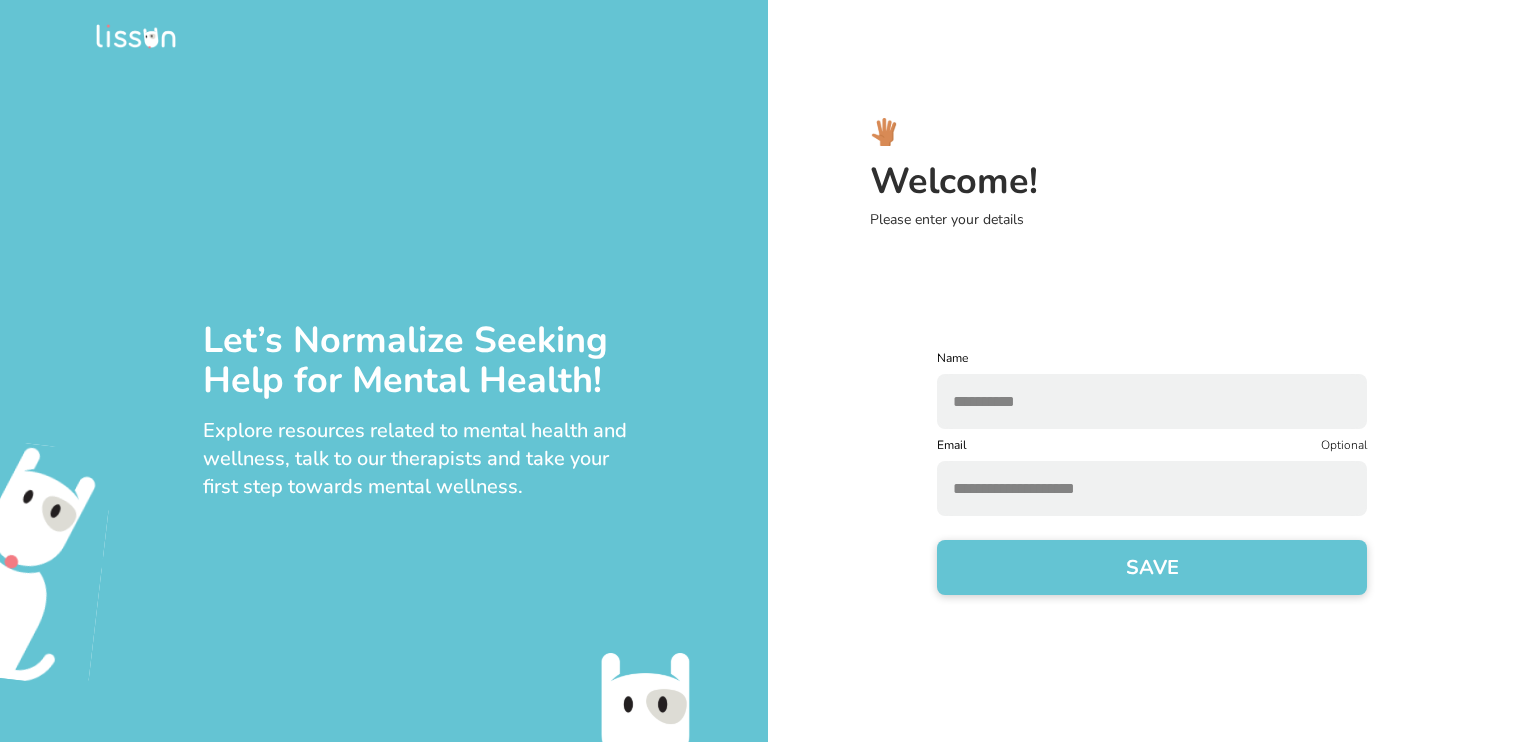 type 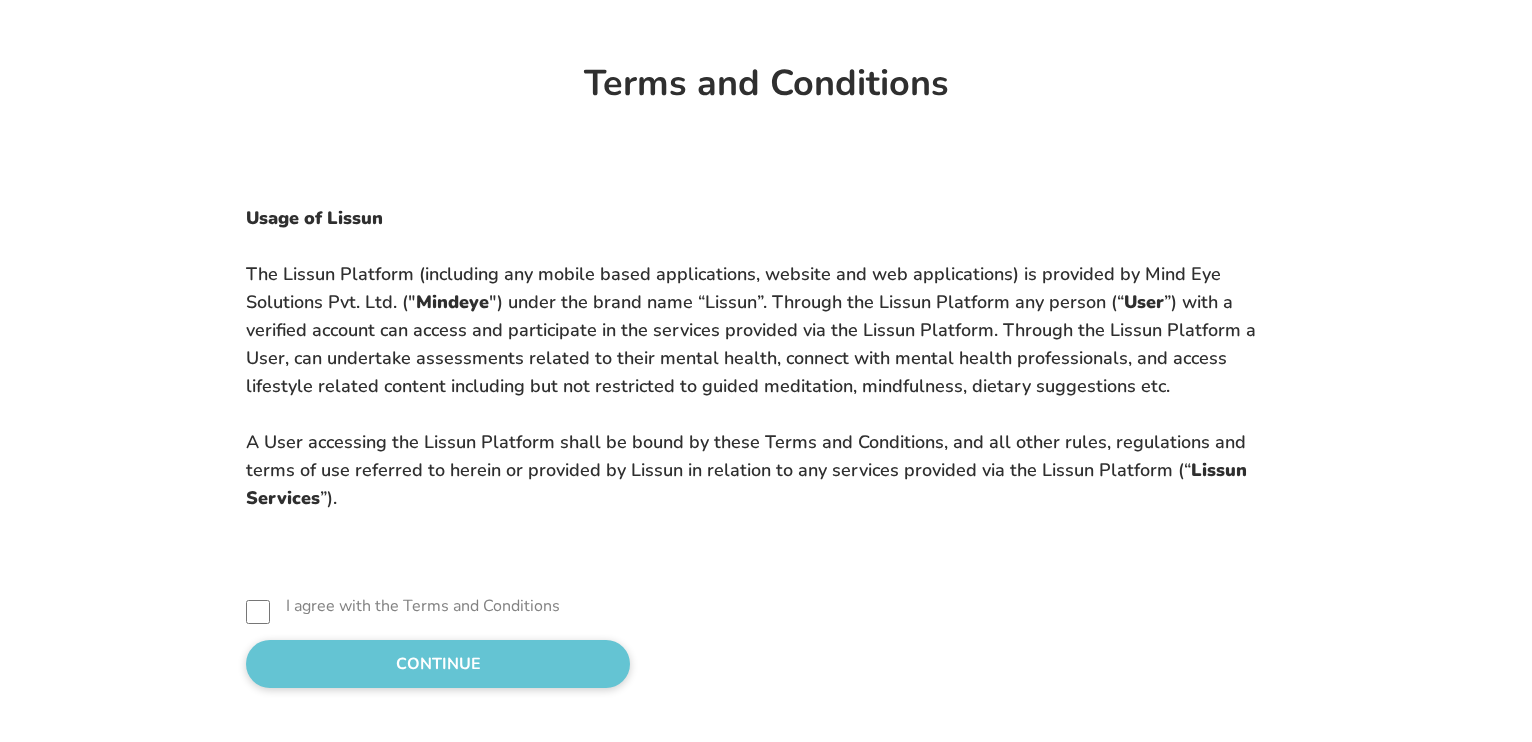 click on "CONTINUE" at bounding box center (438, 664) 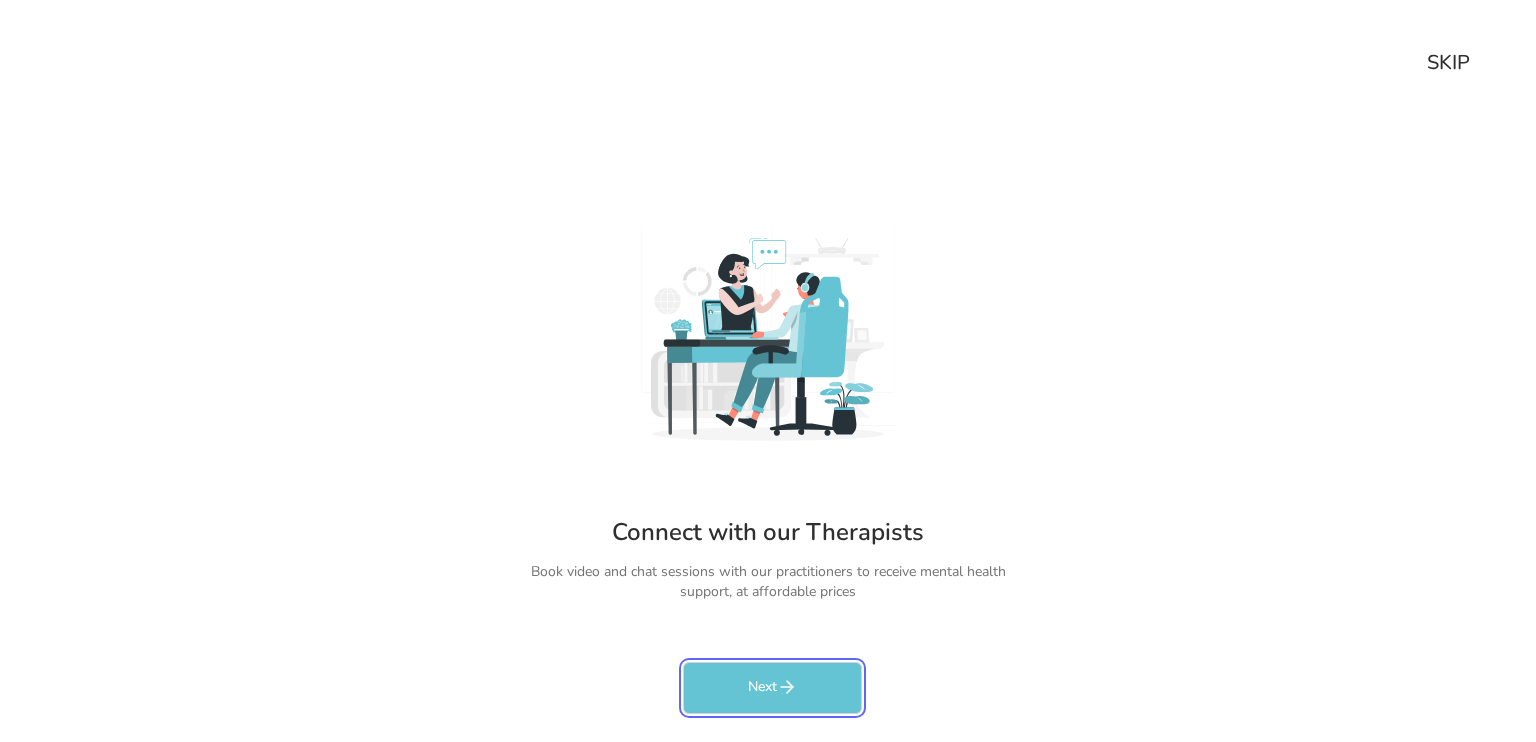 click on "Next" at bounding box center [772, 688] 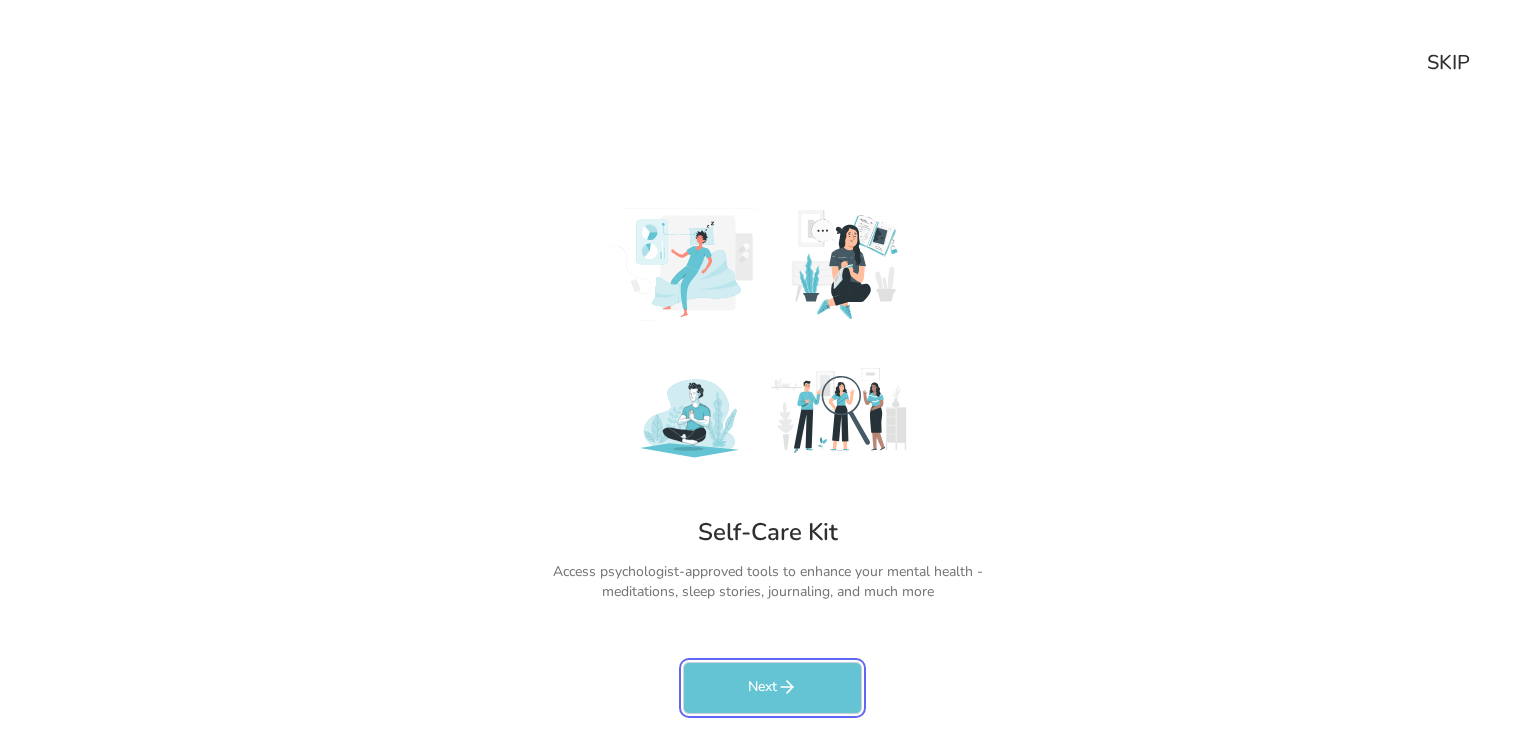 click on "Next" at bounding box center [772, 688] 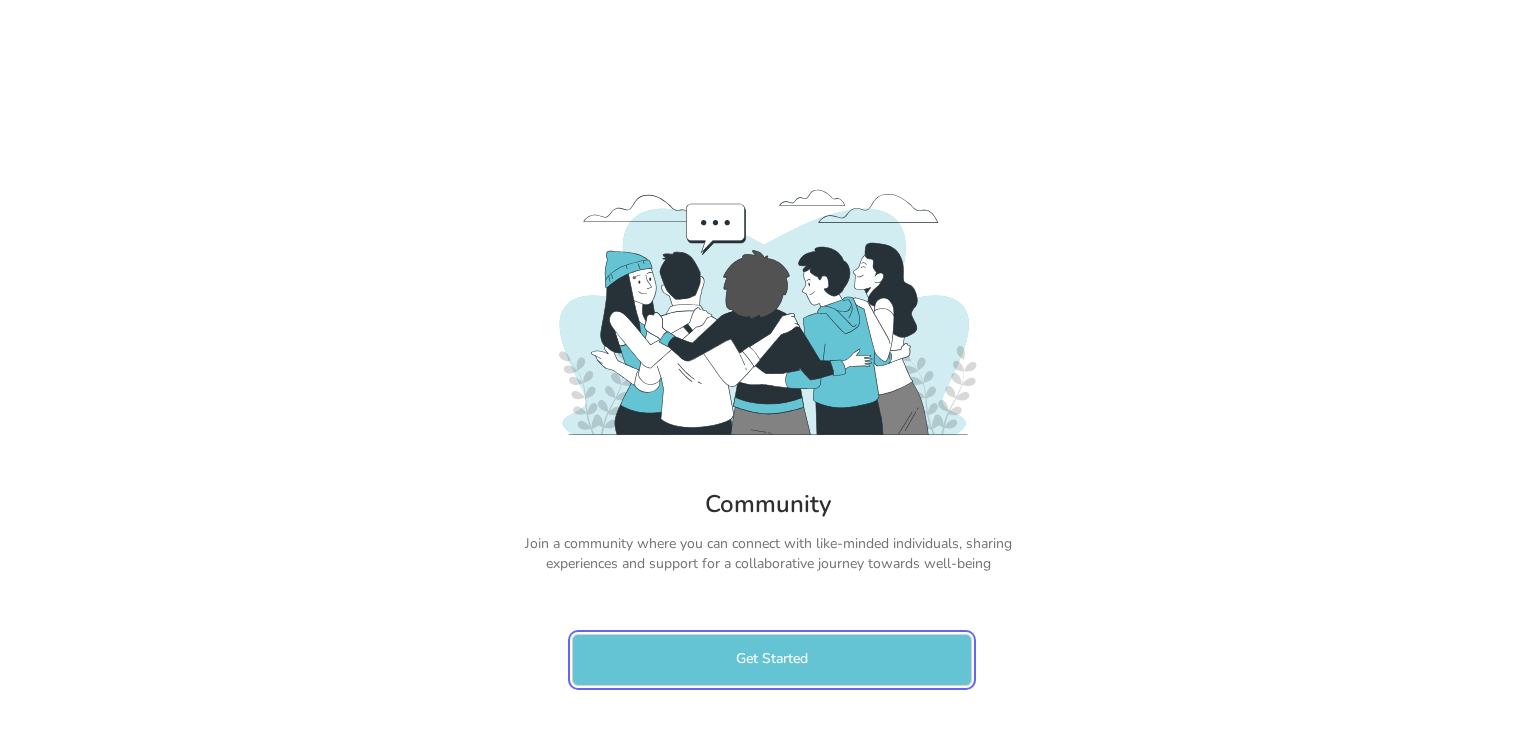 click on "Get Started" at bounding box center [772, 660] 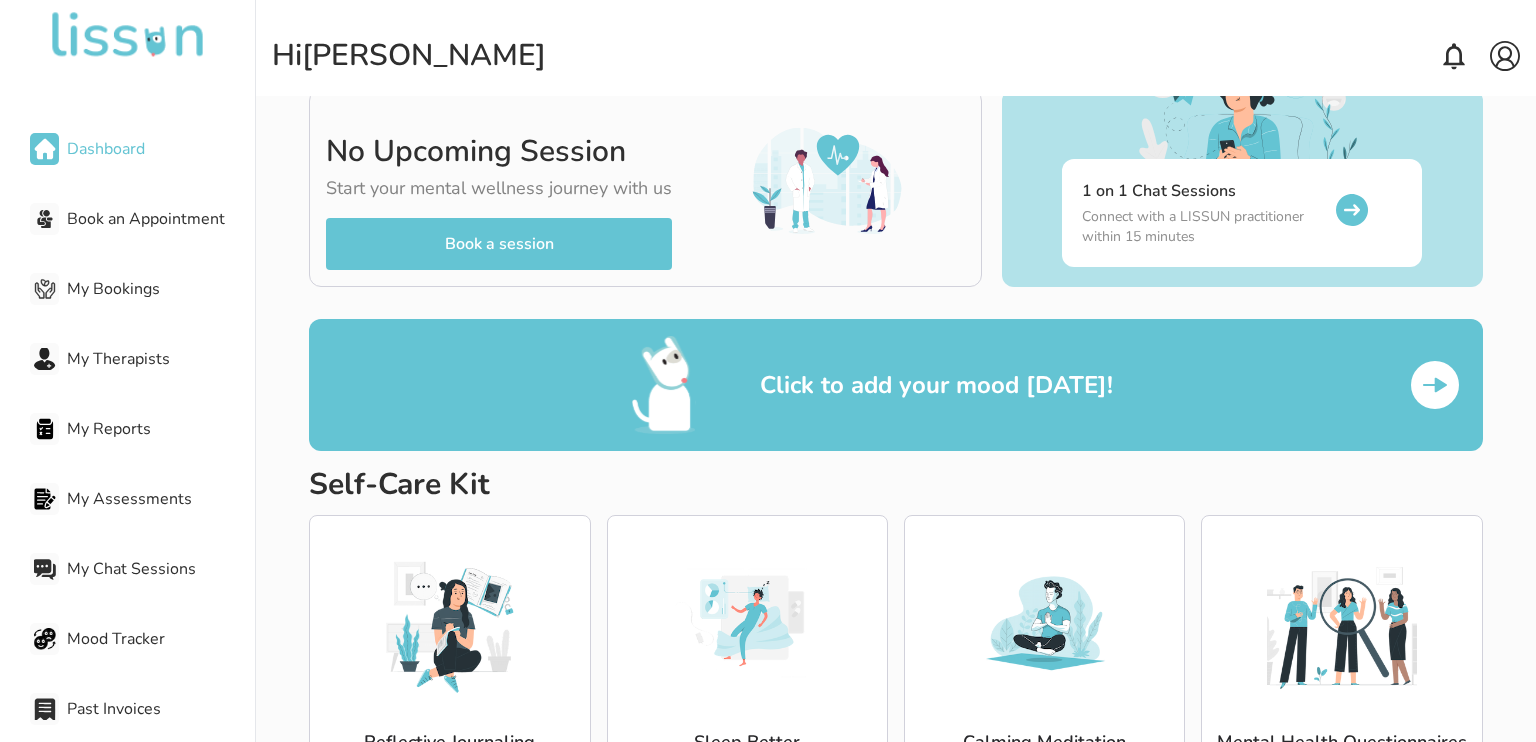 scroll, scrollTop: 100, scrollLeft: 0, axis: vertical 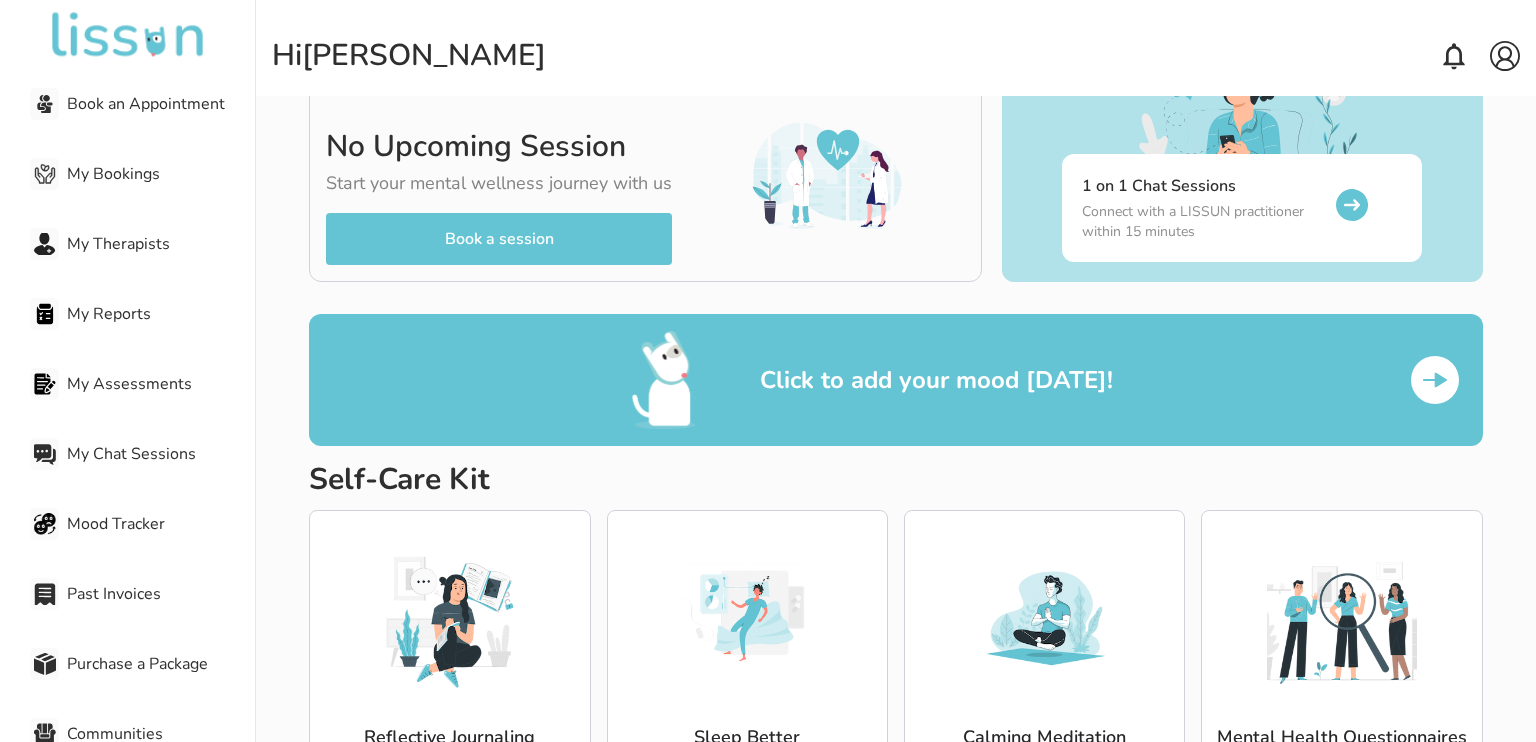 click on "Book an Appointment" at bounding box center [161, 104] 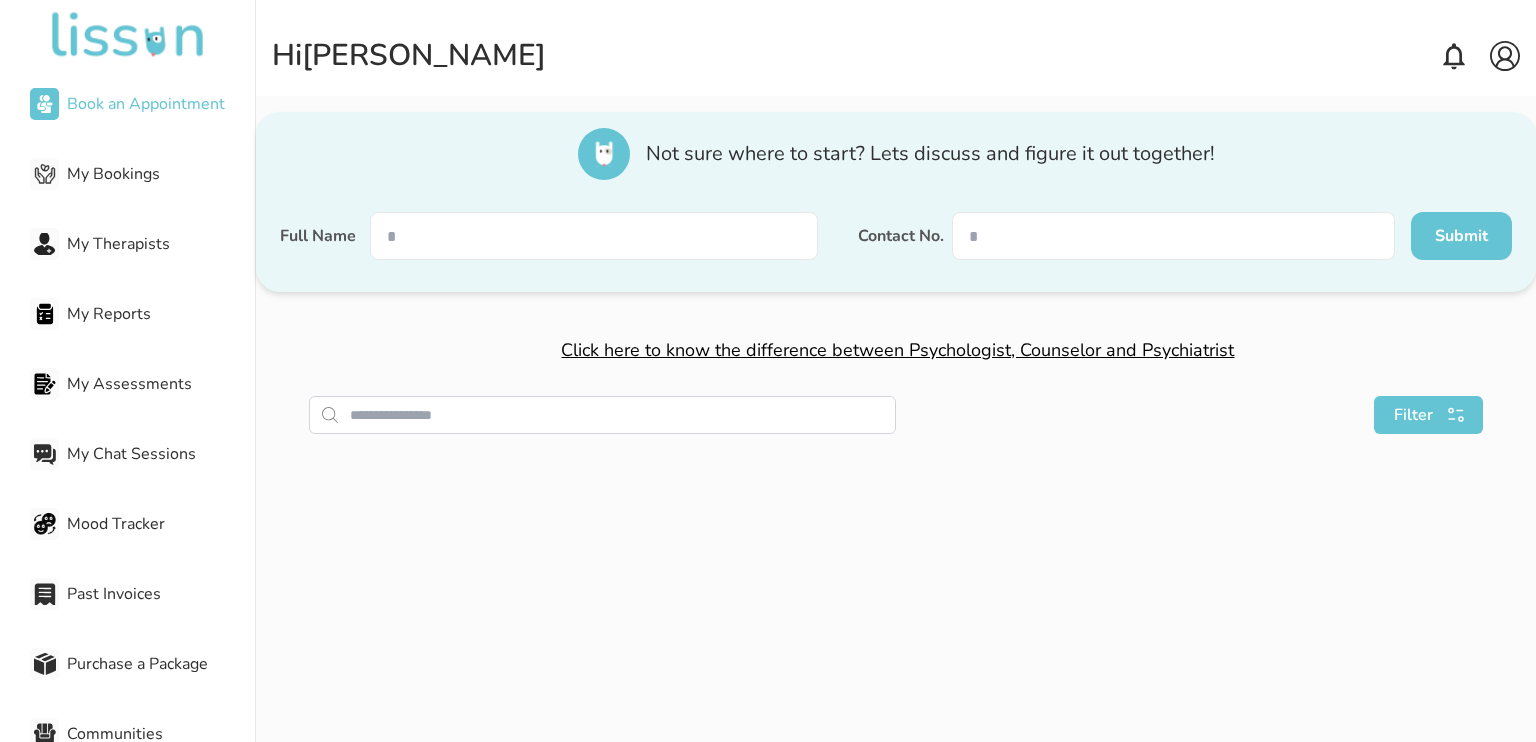scroll, scrollTop: 0, scrollLeft: 0, axis: both 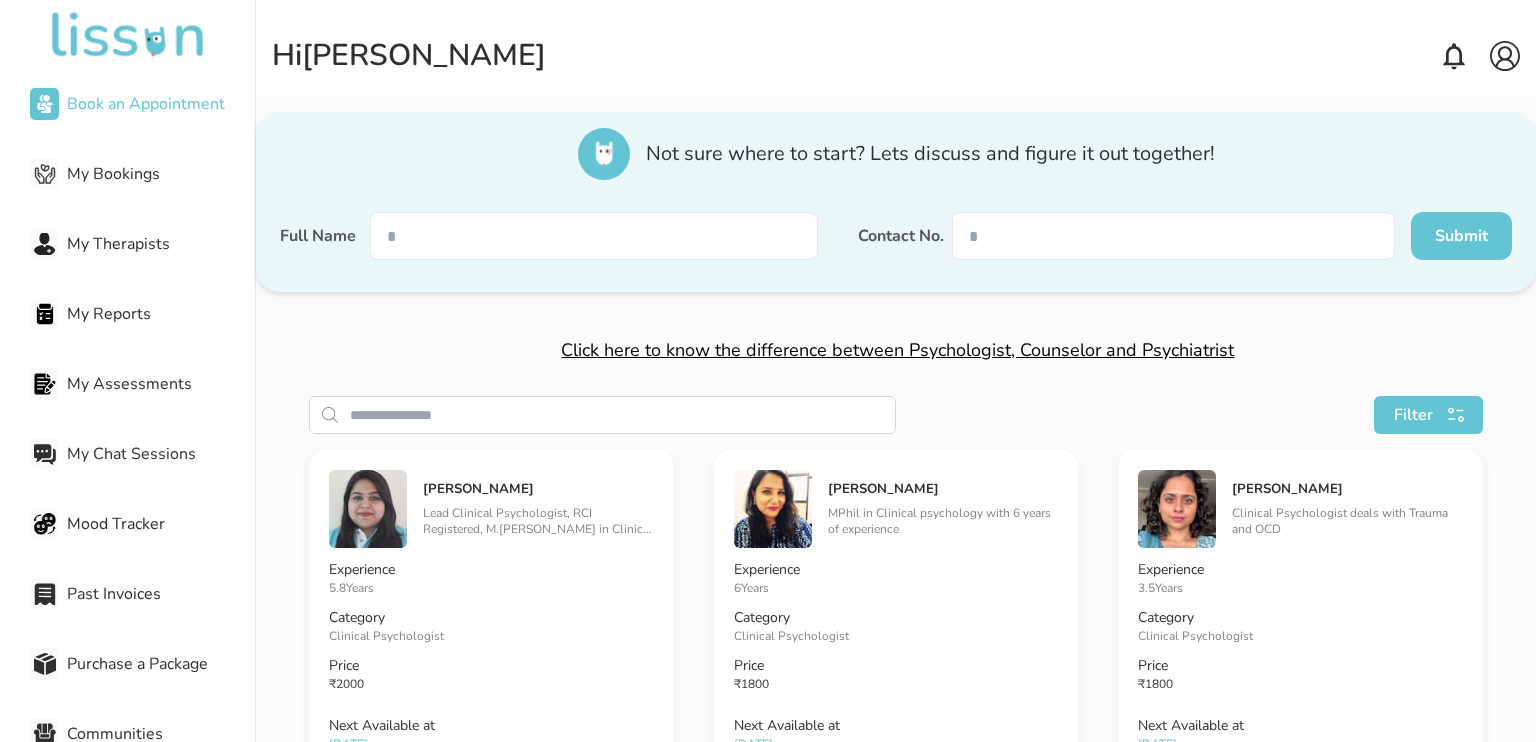 click on "My Bookings" at bounding box center (161, 174) 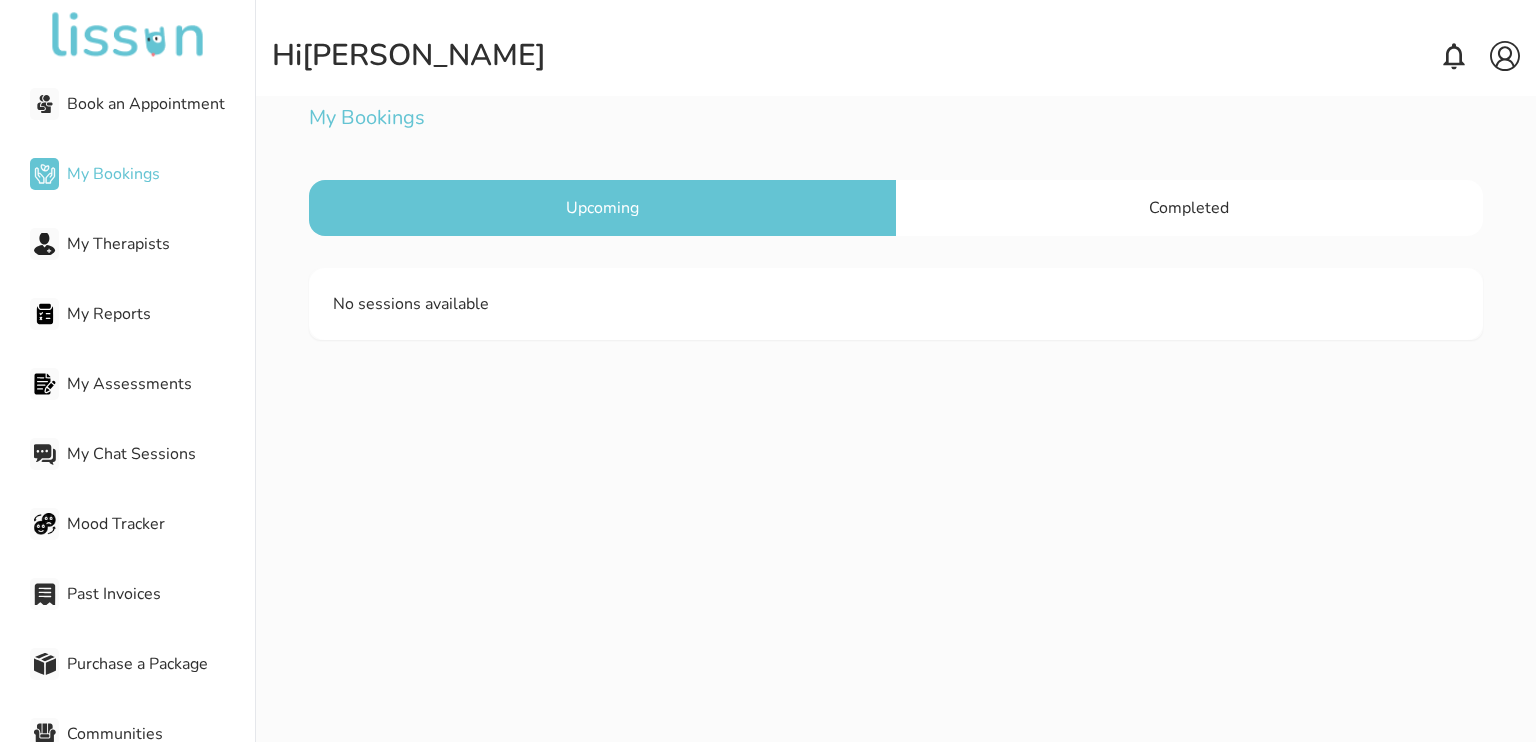 click on "Completed" at bounding box center [1189, 208] 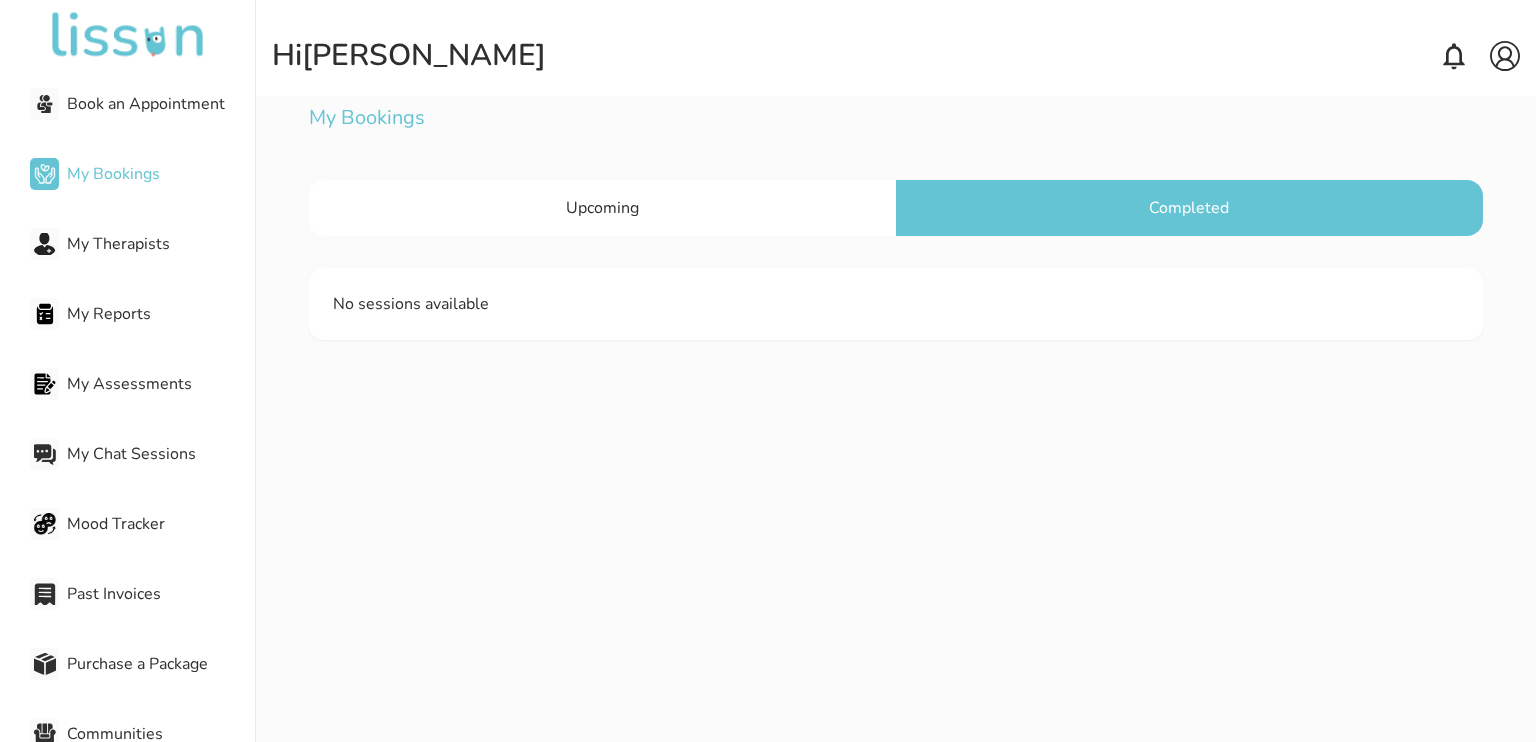 click on "My Therapists" at bounding box center [161, 244] 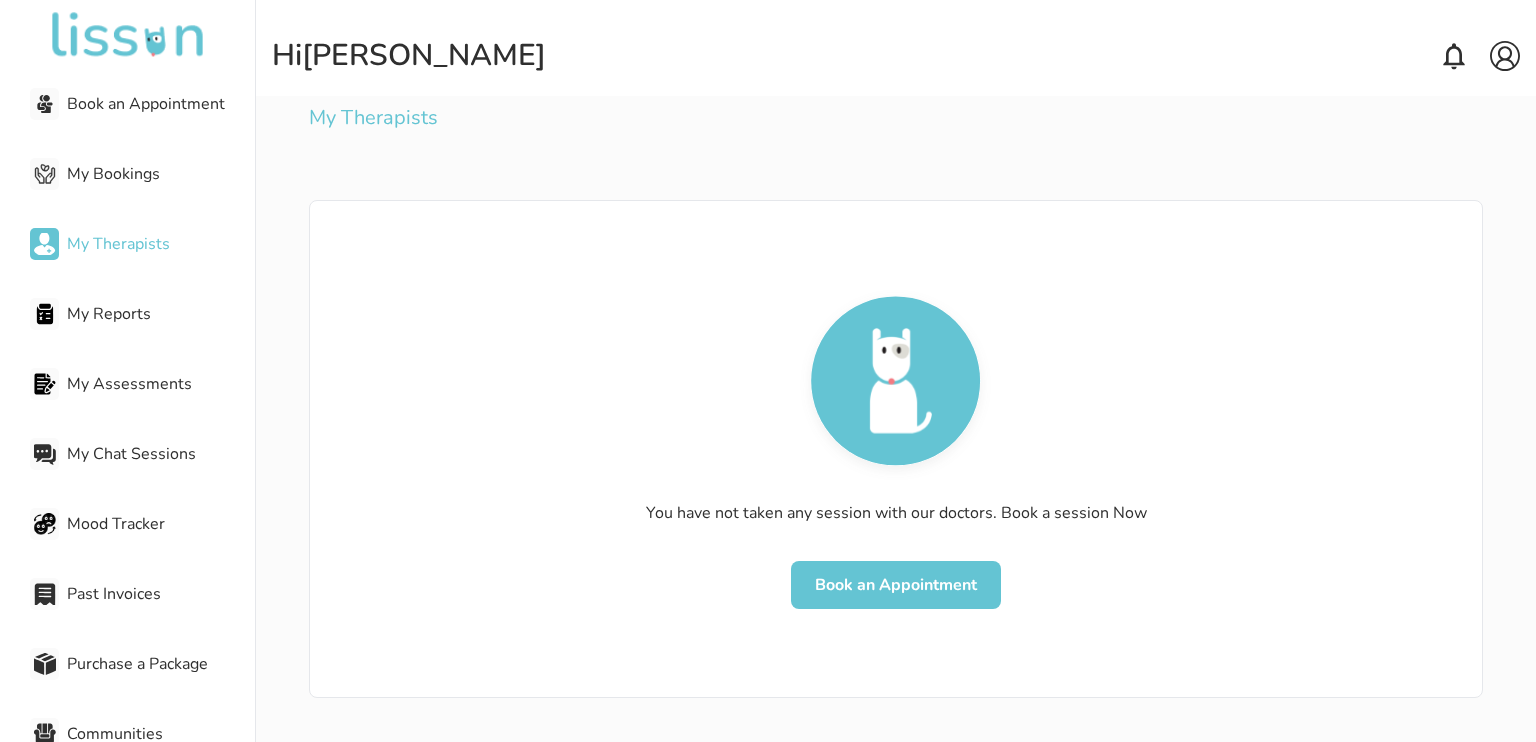 click on "My Reports" at bounding box center (161, 314) 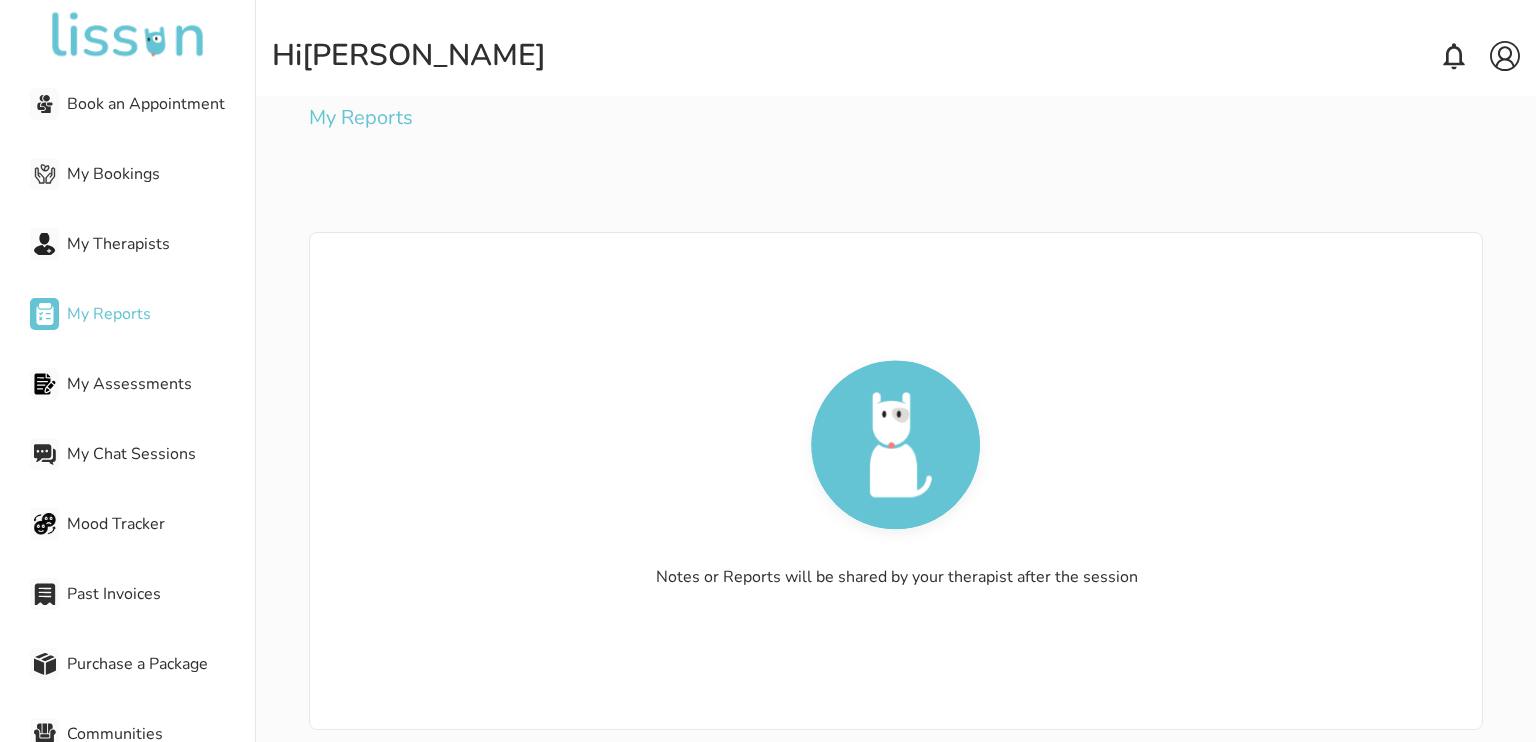 click on "Mood Tracker" at bounding box center (161, 524) 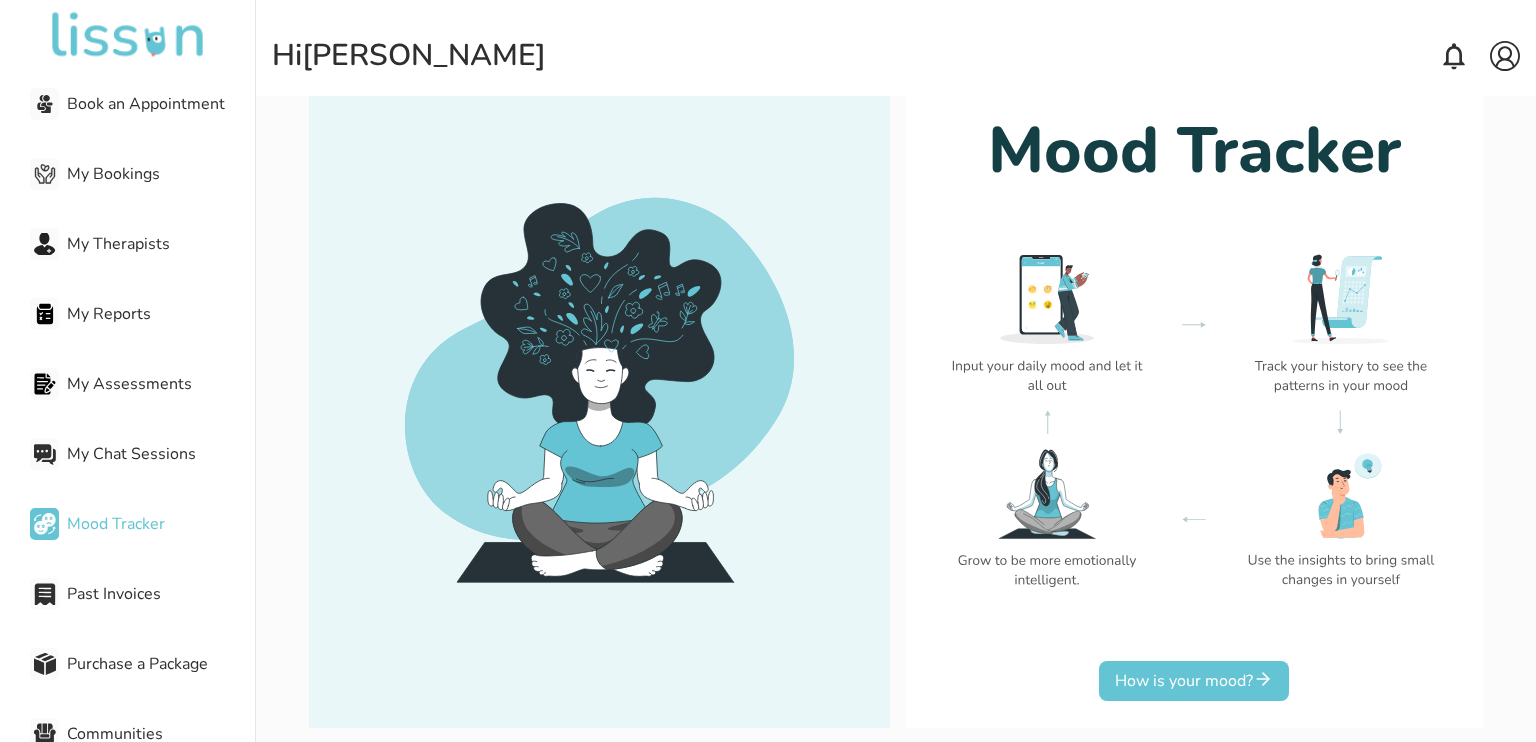 scroll, scrollTop: 220, scrollLeft: 0, axis: vertical 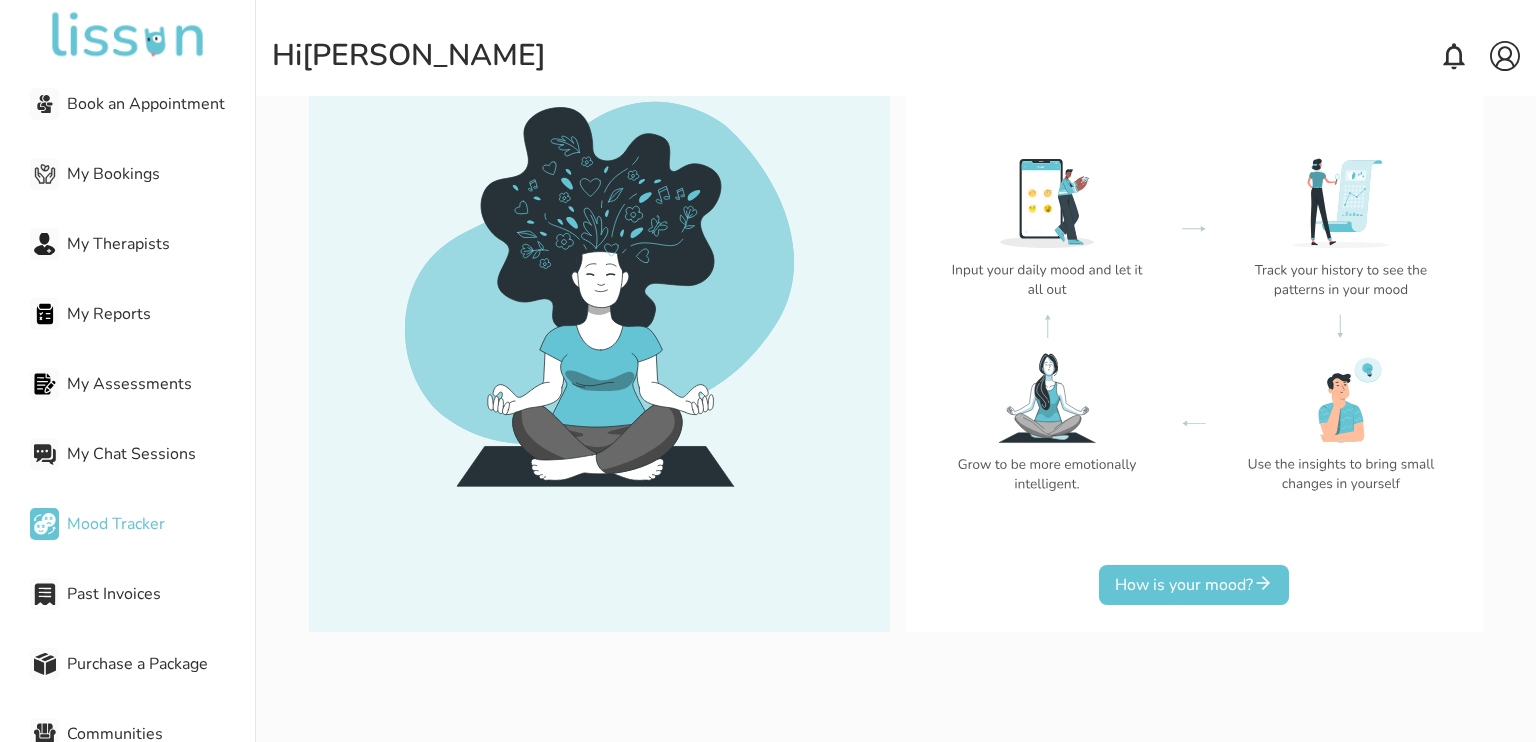 click on "How is your mood?" at bounding box center (1194, 585) 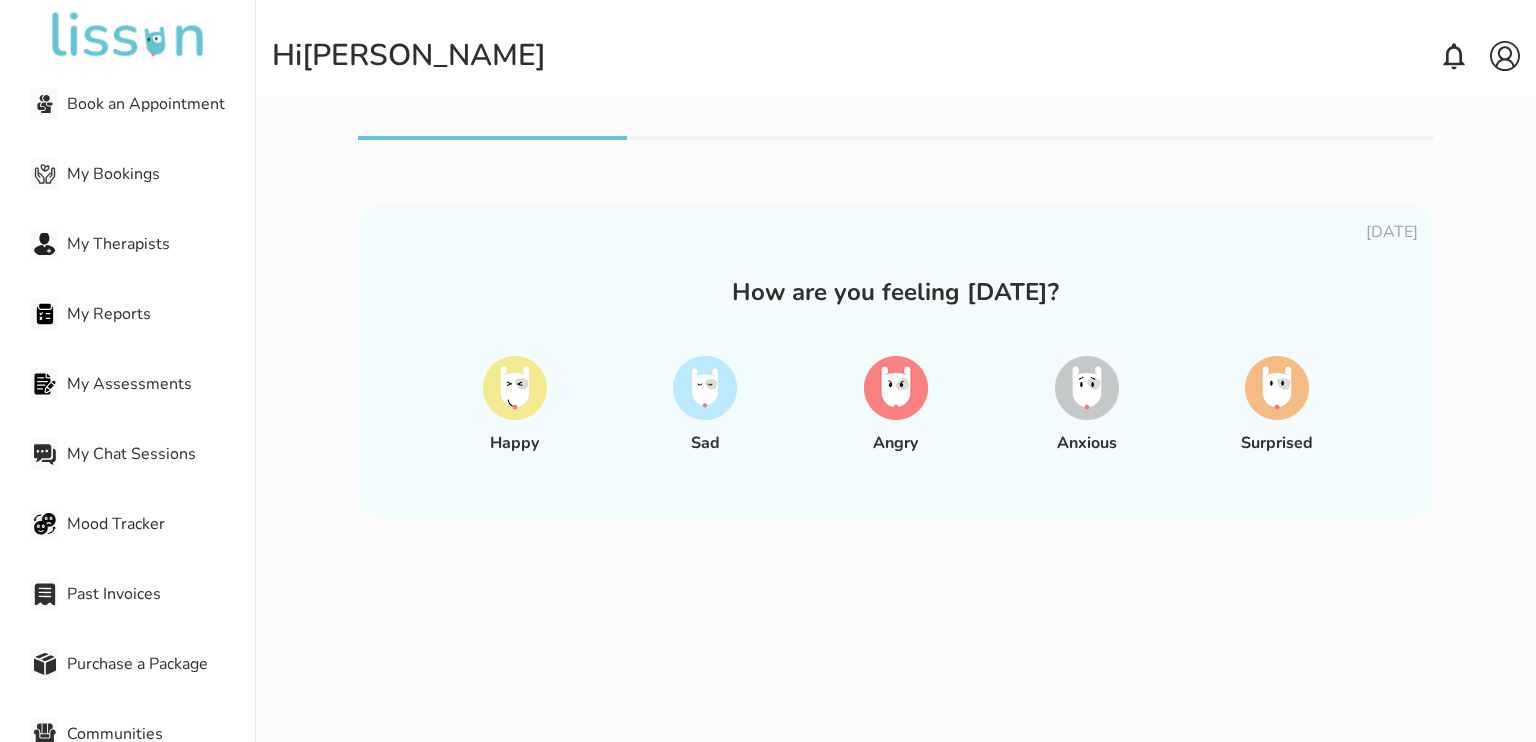 scroll, scrollTop: 0, scrollLeft: 0, axis: both 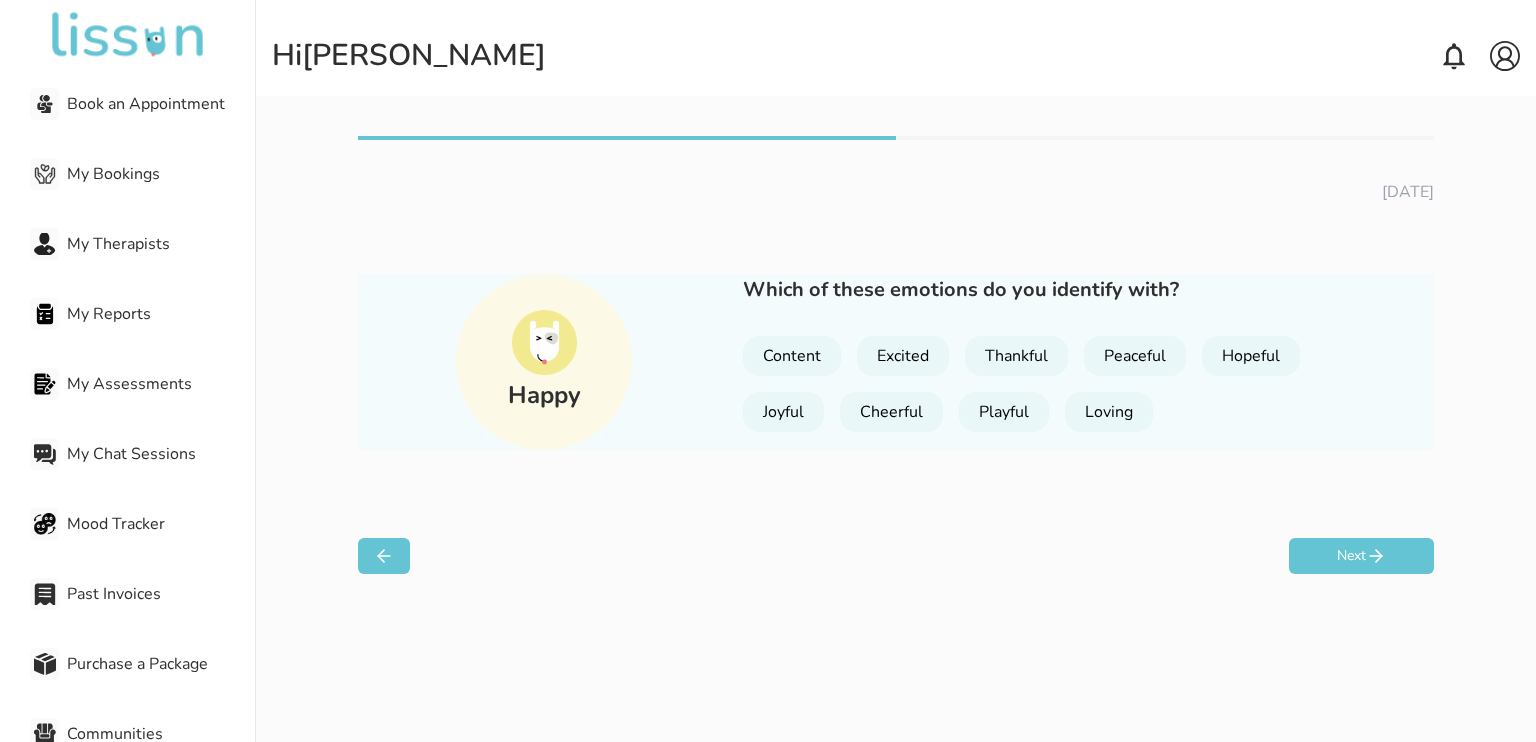 click on "Playful" at bounding box center [1004, 412] 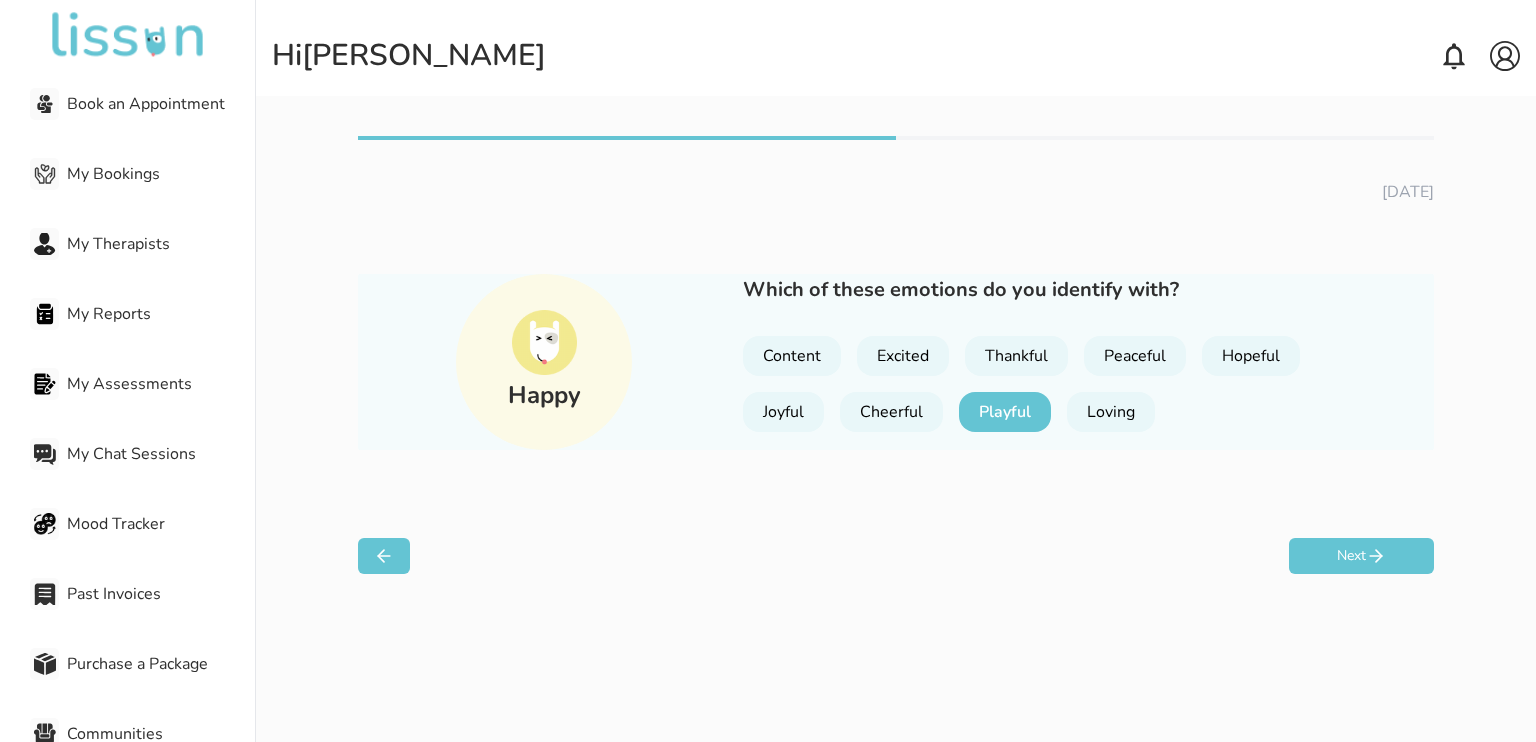 click on "Hopeful" at bounding box center (1251, 356) 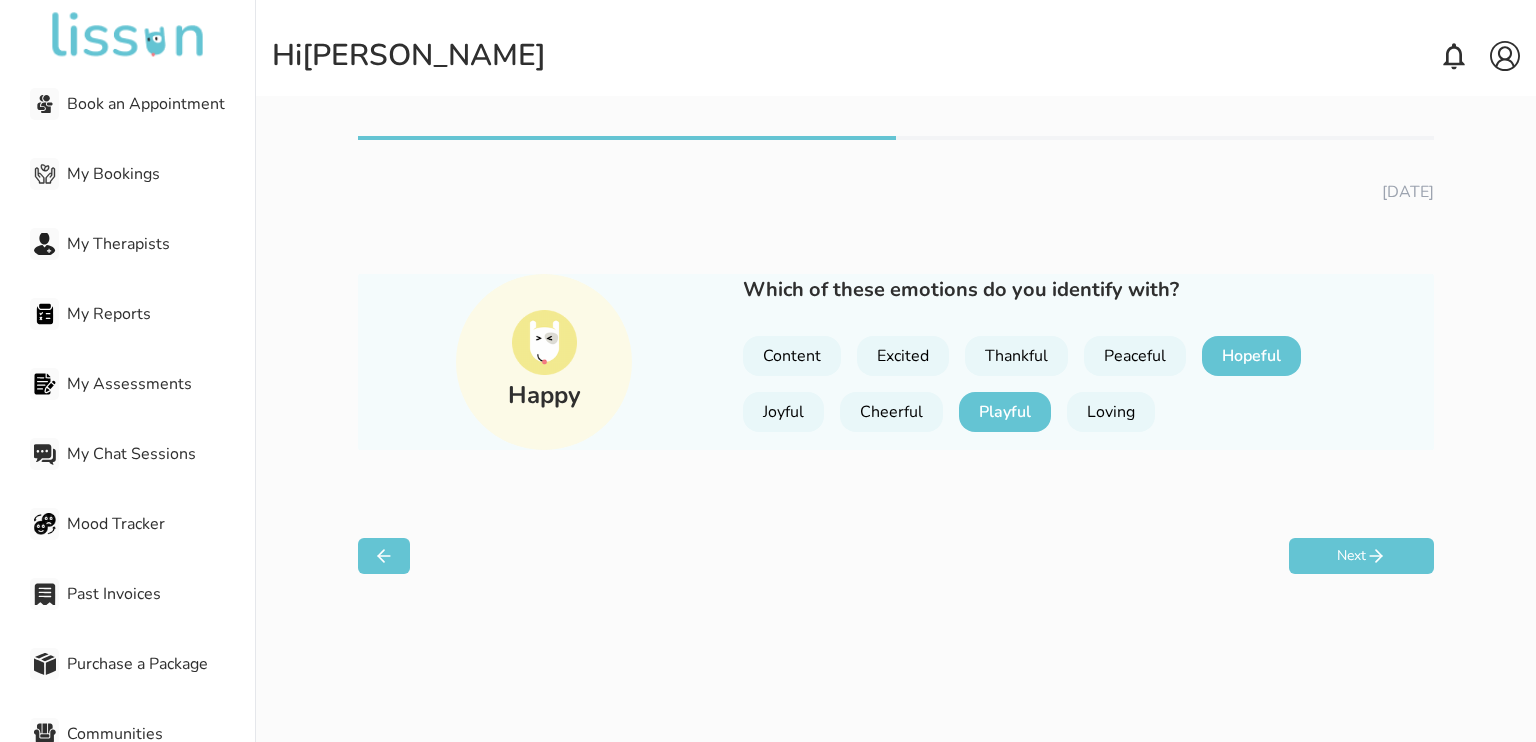 click on "Playful" at bounding box center [1005, 412] 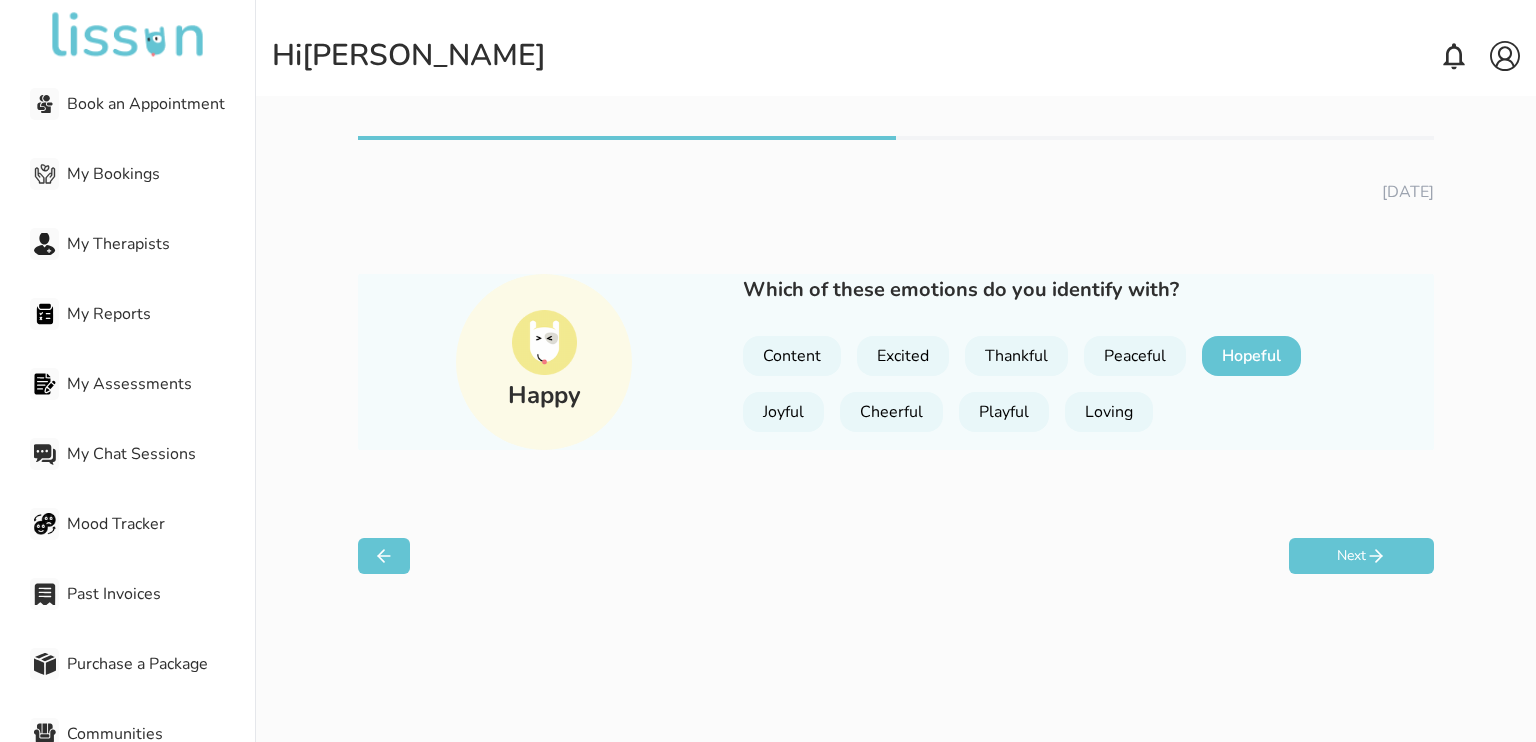 click 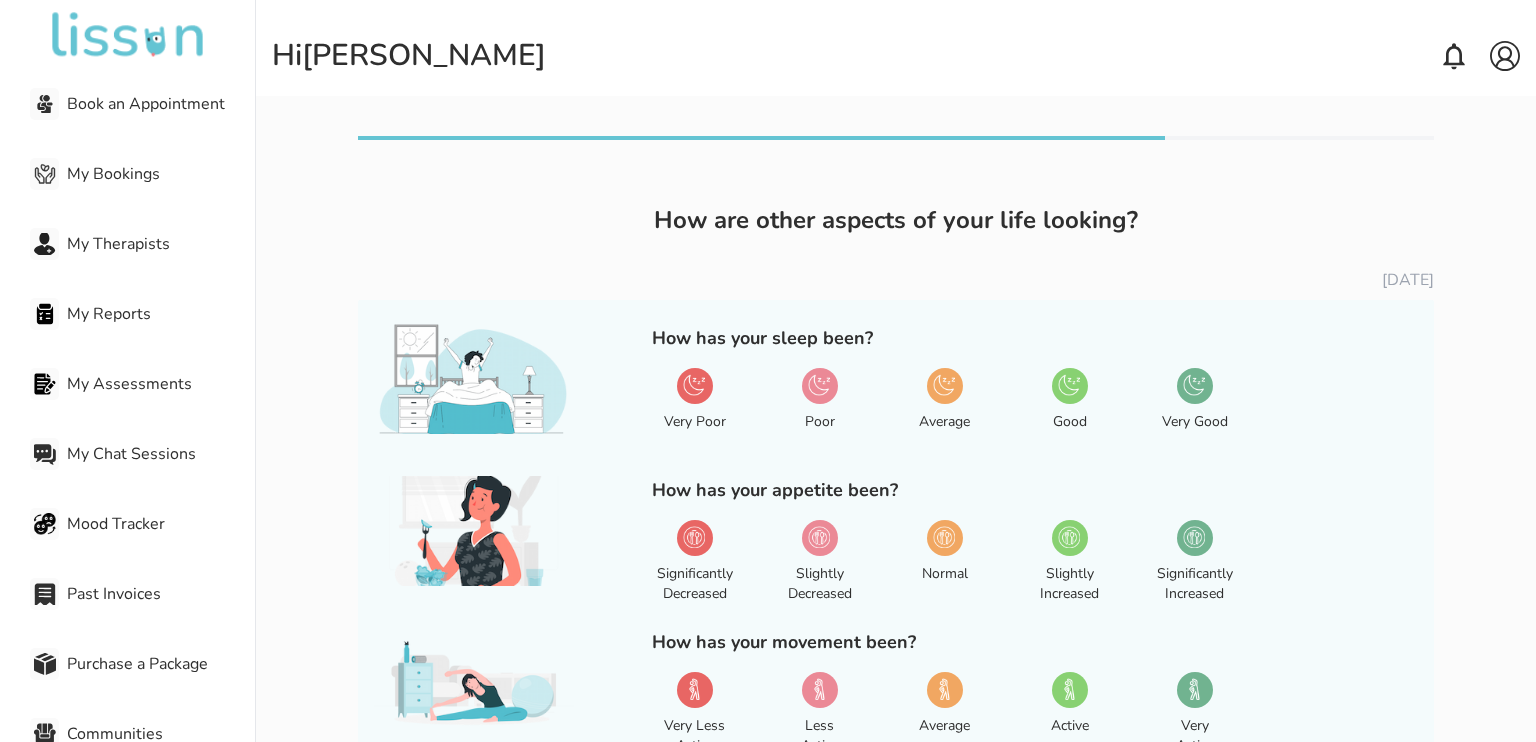 click on "Average" at bounding box center (944, 410) 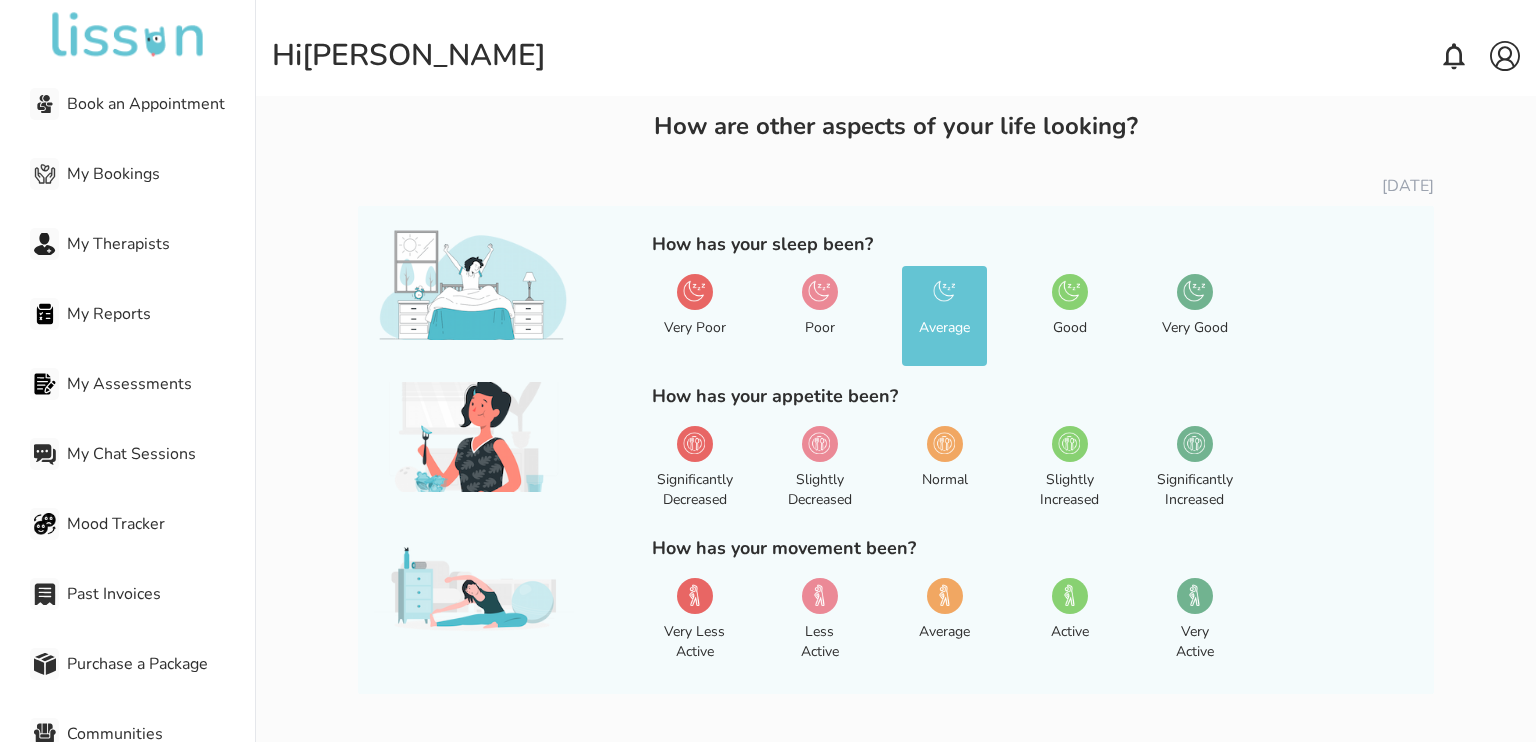 scroll, scrollTop: 169, scrollLeft: 0, axis: vertical 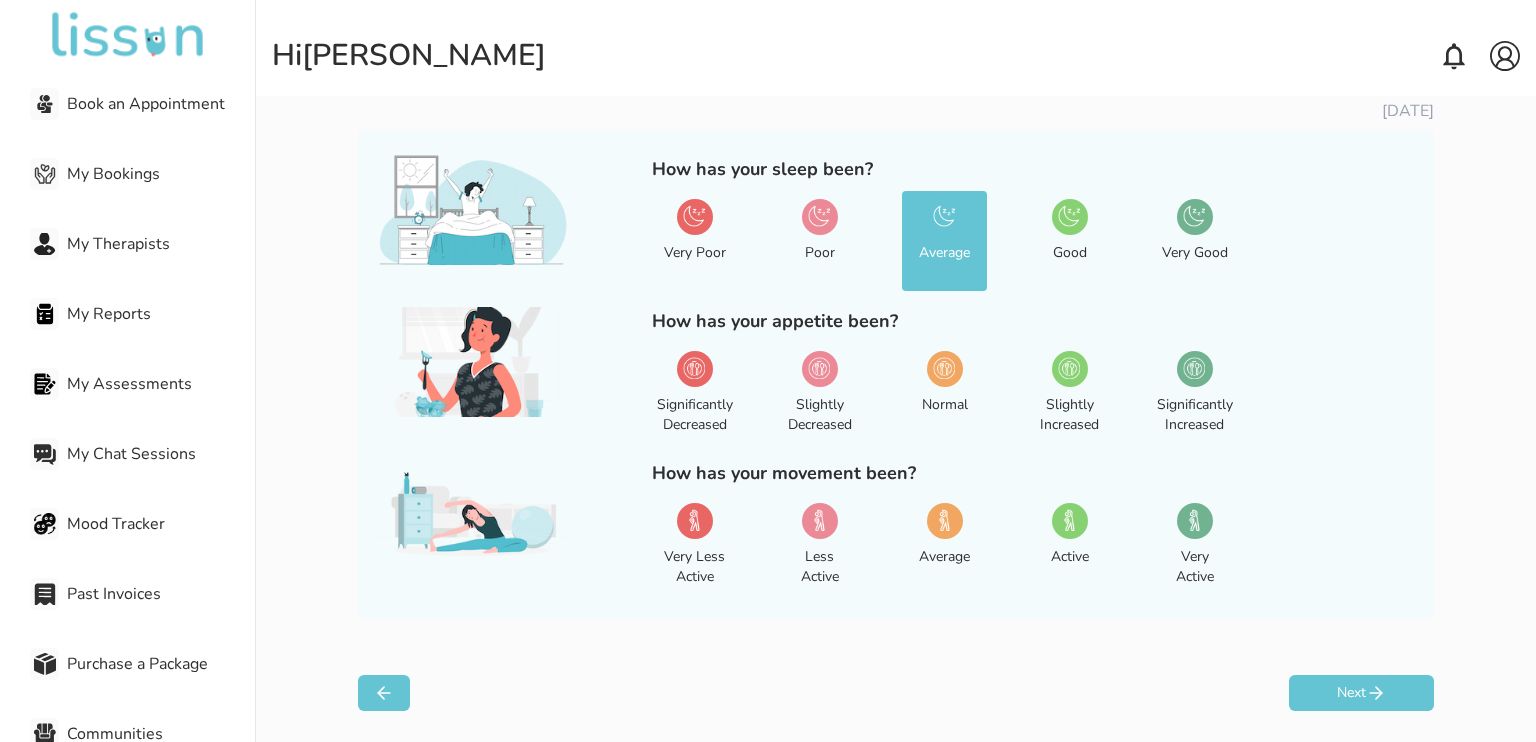 click at bounding box center [819, 368] 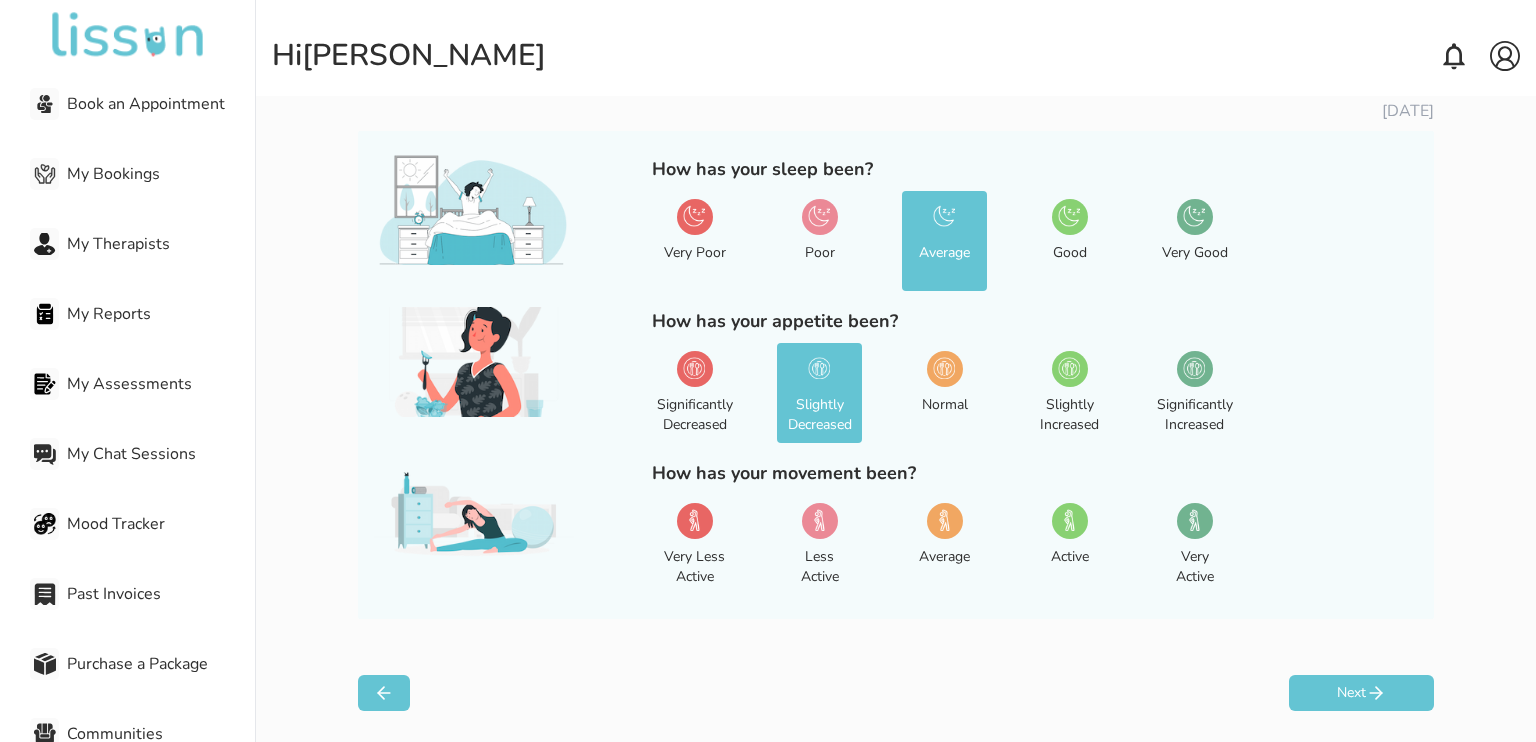 click on "Less Active" at bounding box center (819, 545) 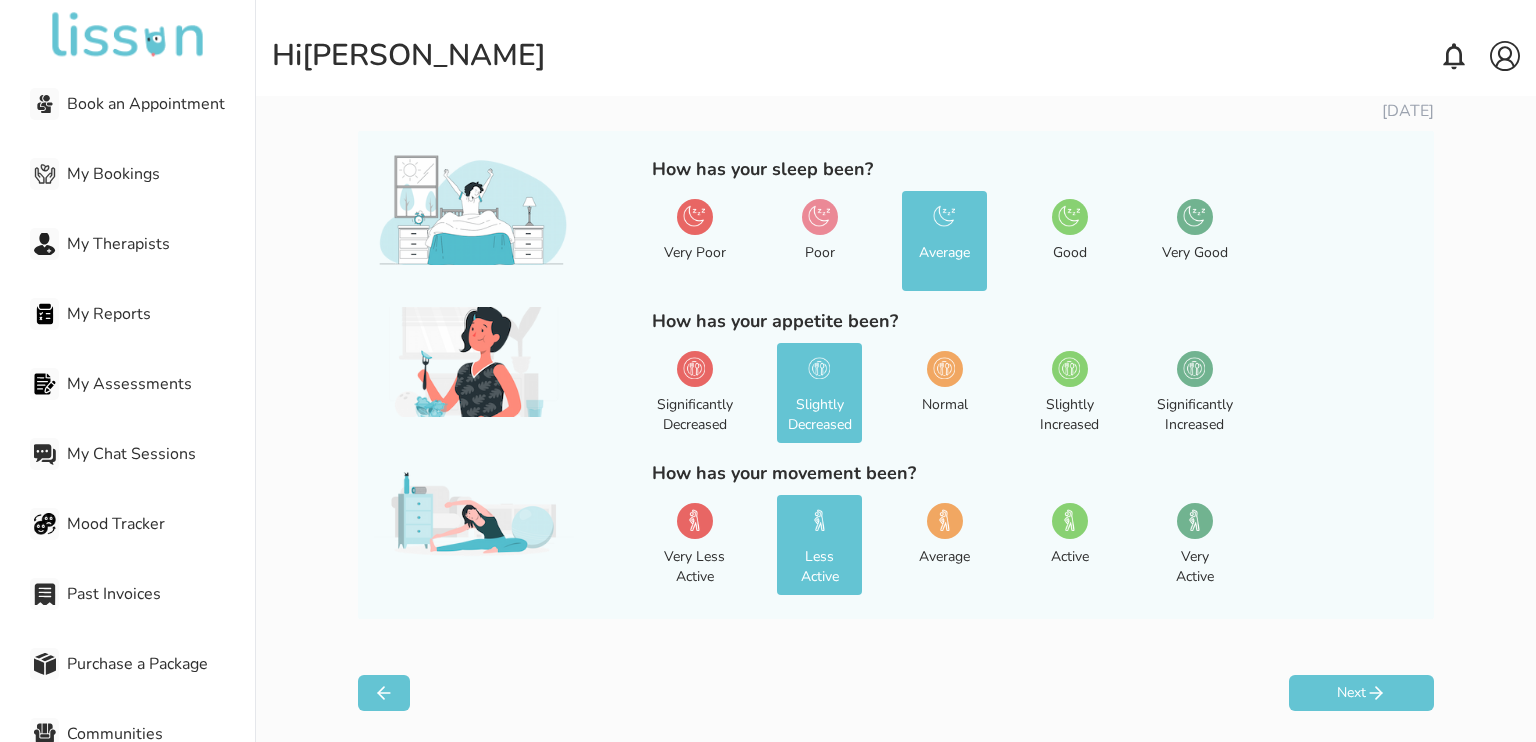 click on "How are other aspects of your life looking? [DATE] How has your sleep been? Very Poor Poor Average Good Very Good How has your appetite been? Significantly Decreased Slightly Decreased Normal Slightly Increased Significantly Increased How has your movement been? Very Less Active Less Active Average Active Very Active Next" at bounding box center [895, 339] 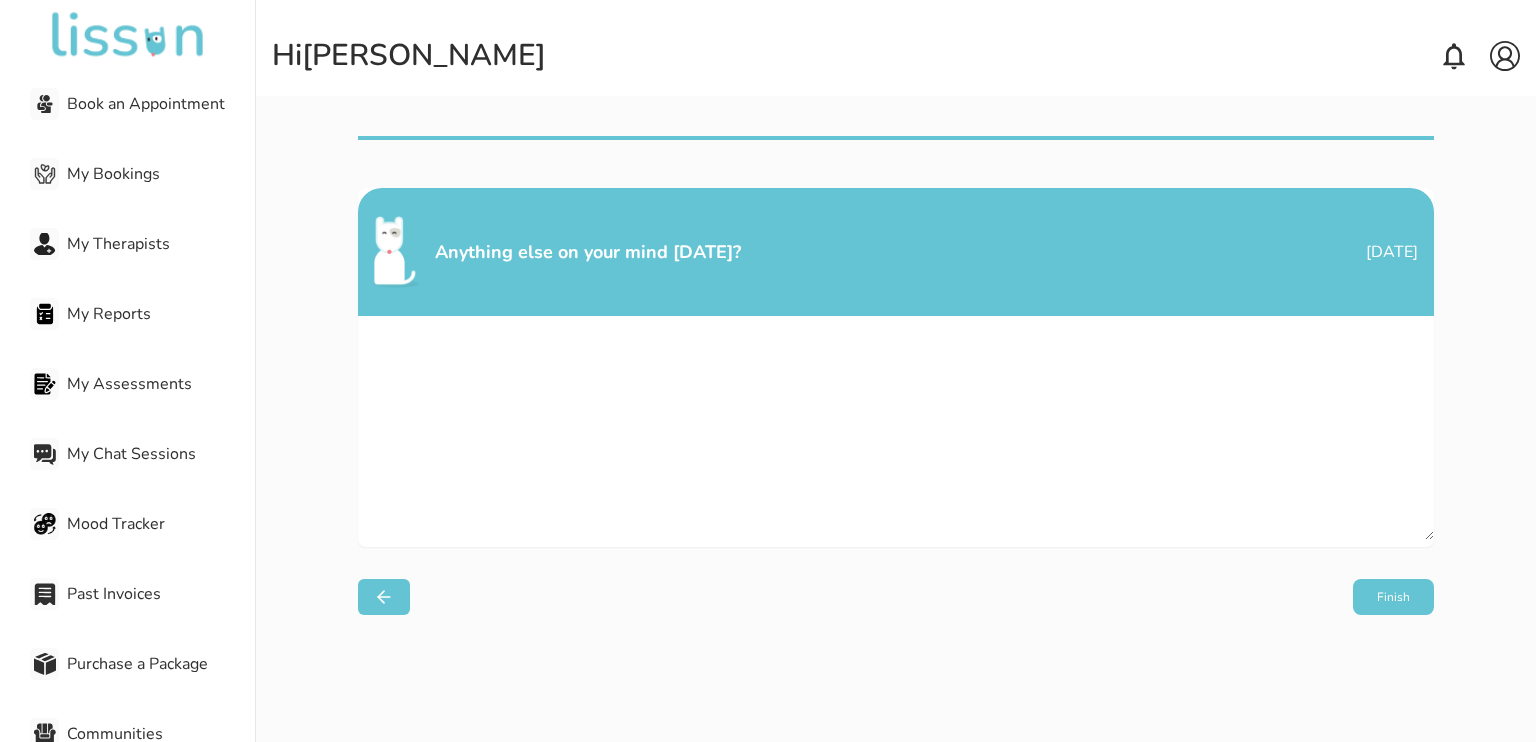 click at bounding box center [896, 428] 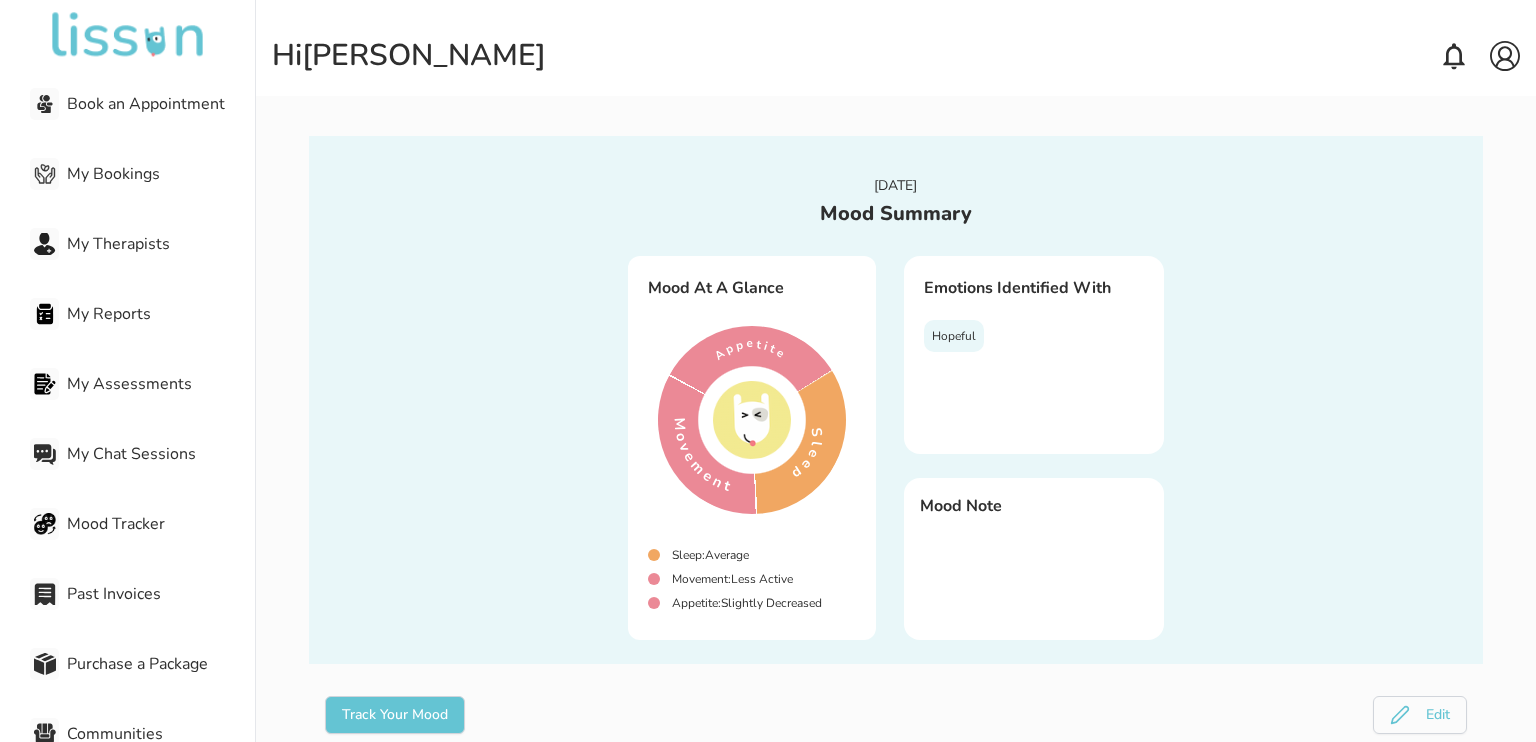 click on "Mood Summary [DATE] Mood At A Glance Sleep :  Average Movement :  Less Active Appetite :  Slightly Decreased Emotions Identified With Hopeful Mood Note" at bounding box center (895, 400) 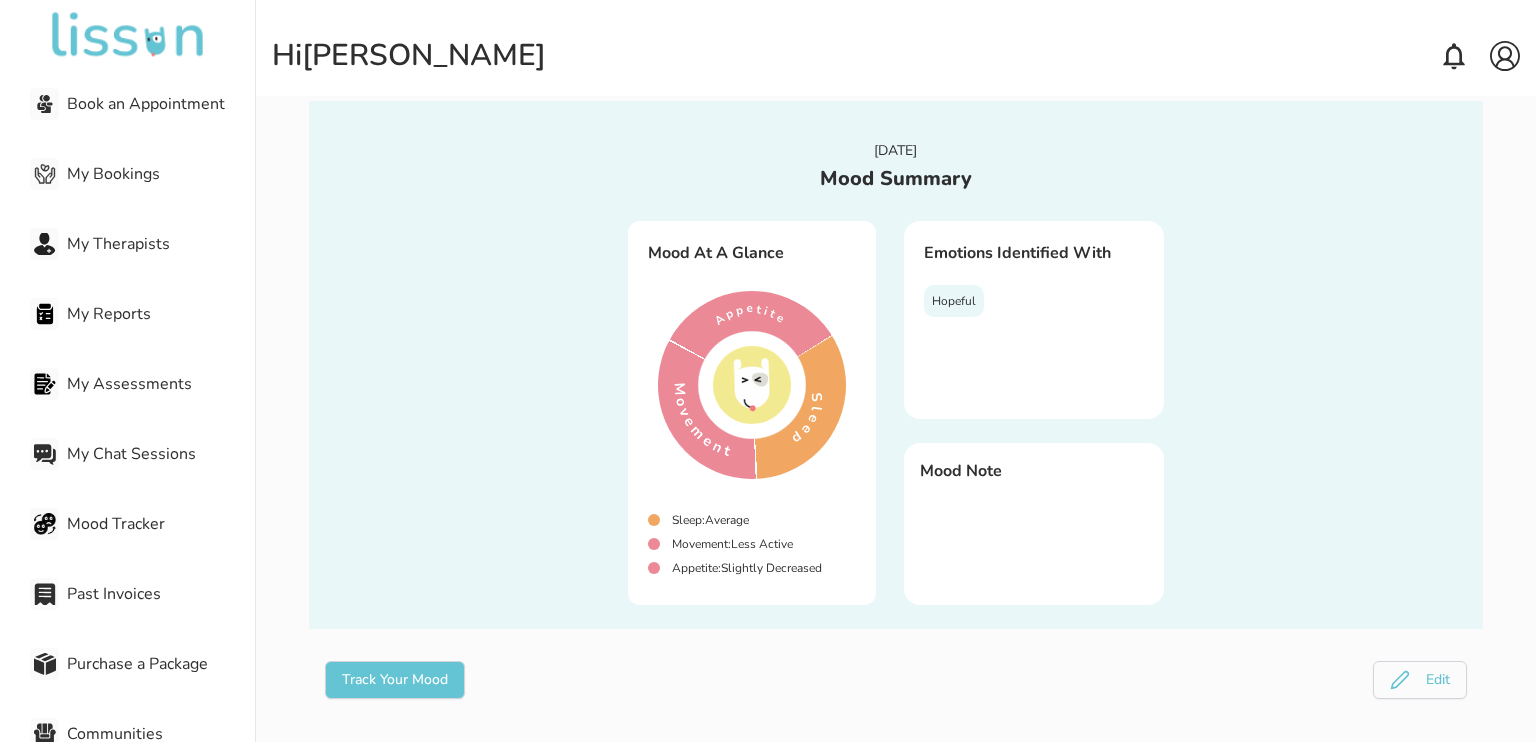 scroll, scrollTop: 51, scrollLeft: 0, axis: vertical 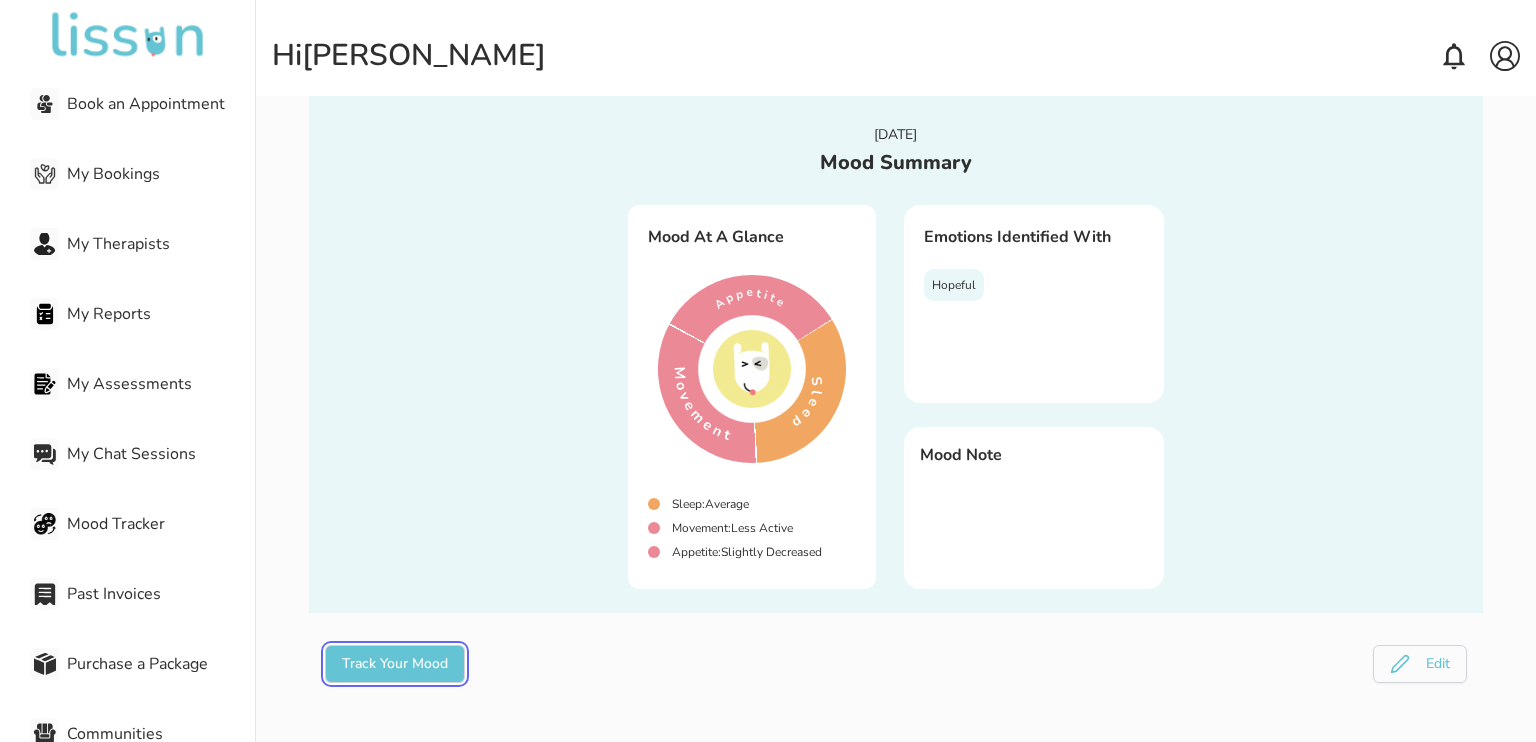 click on "Track Your Mood" at bounding box center (395, 664) 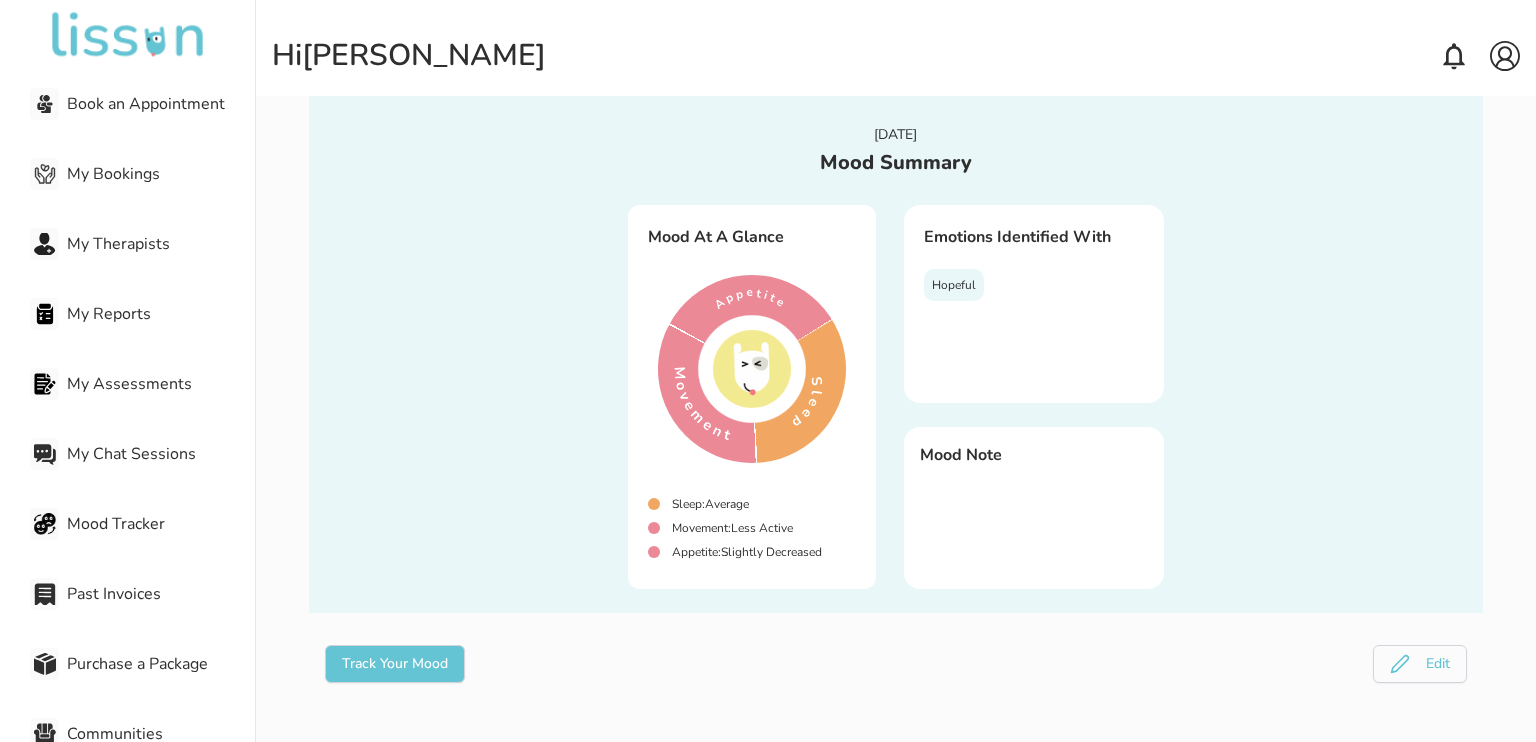 select on "*********" 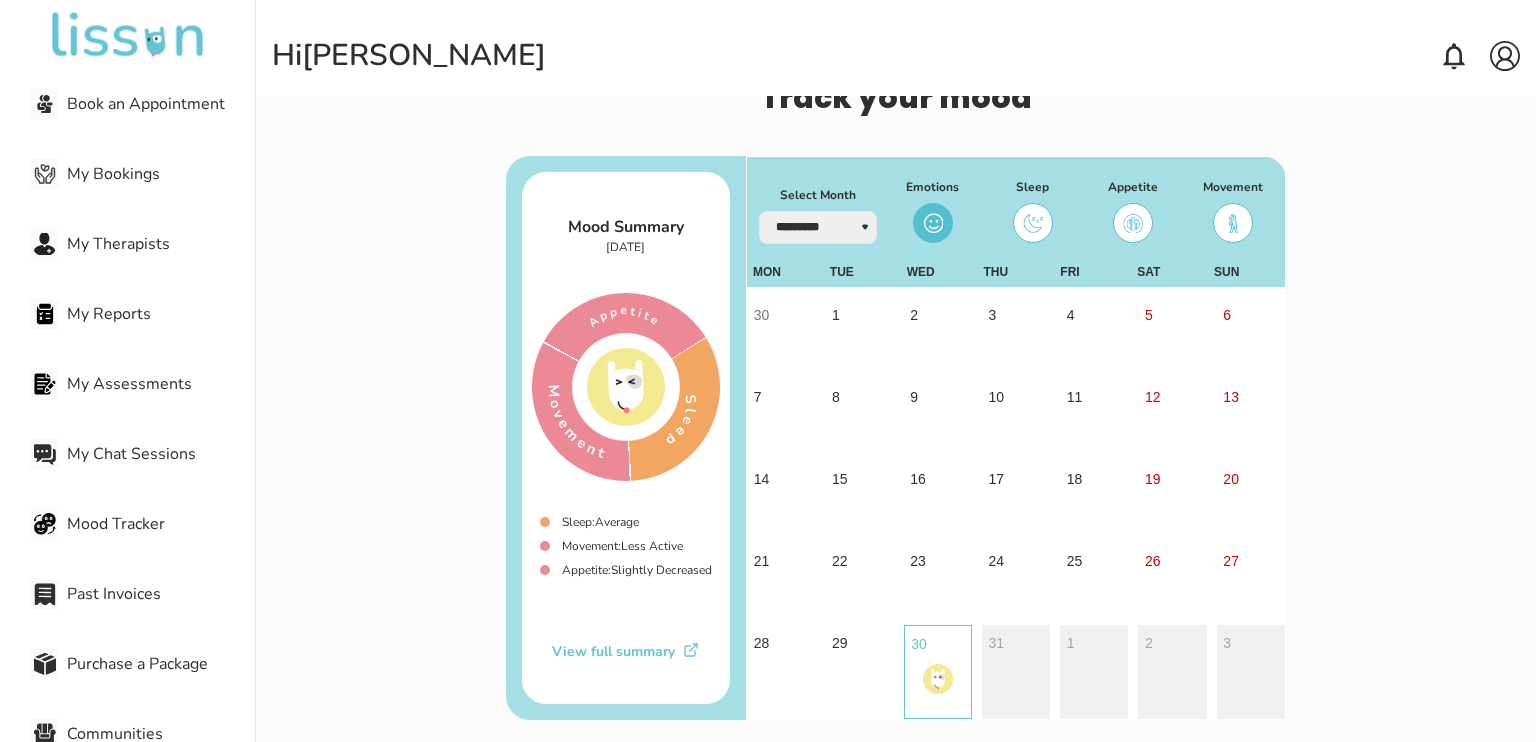 scroll, scrollTop: 64, scrollLeft: 0, axis: vertical 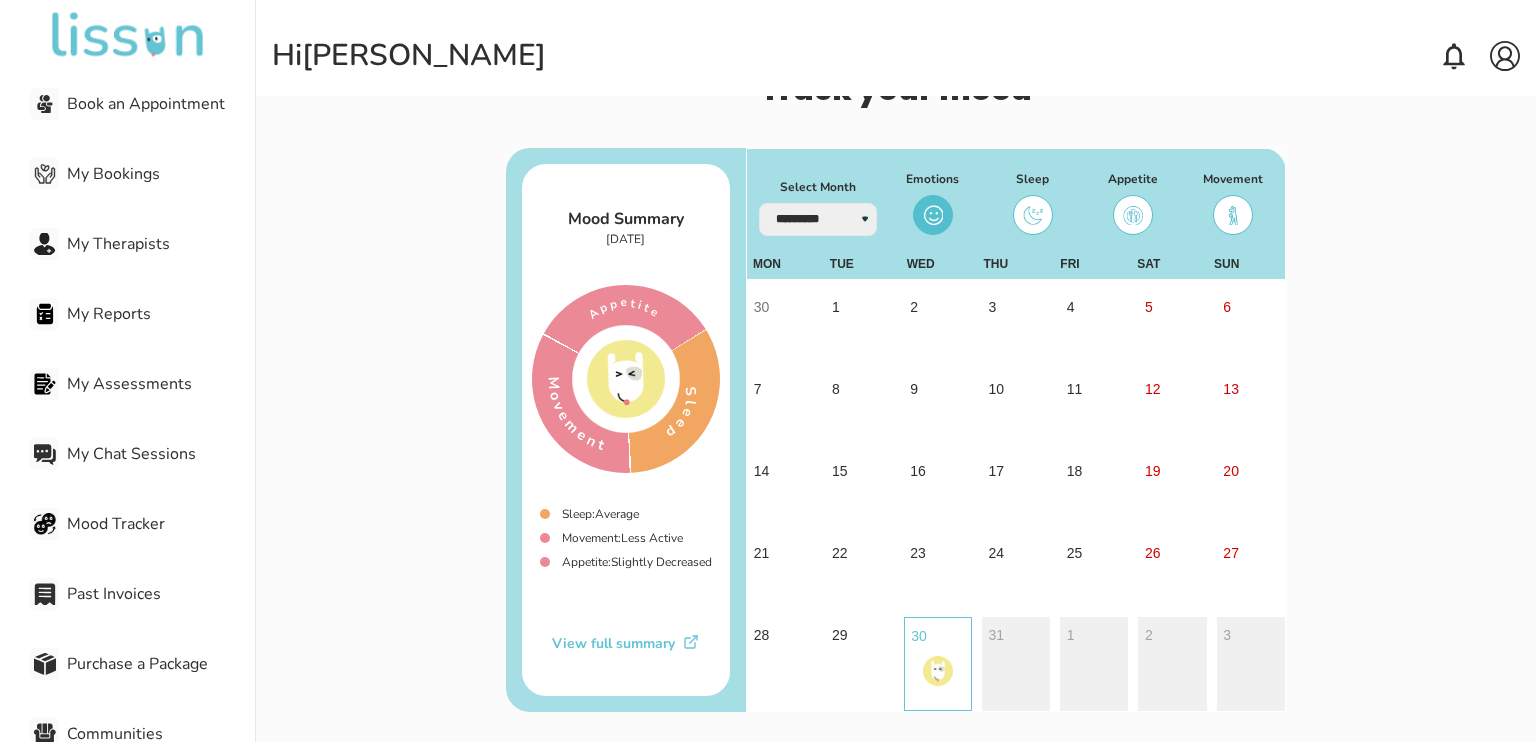 click on "View full summary" at bounding box center [626, 644] 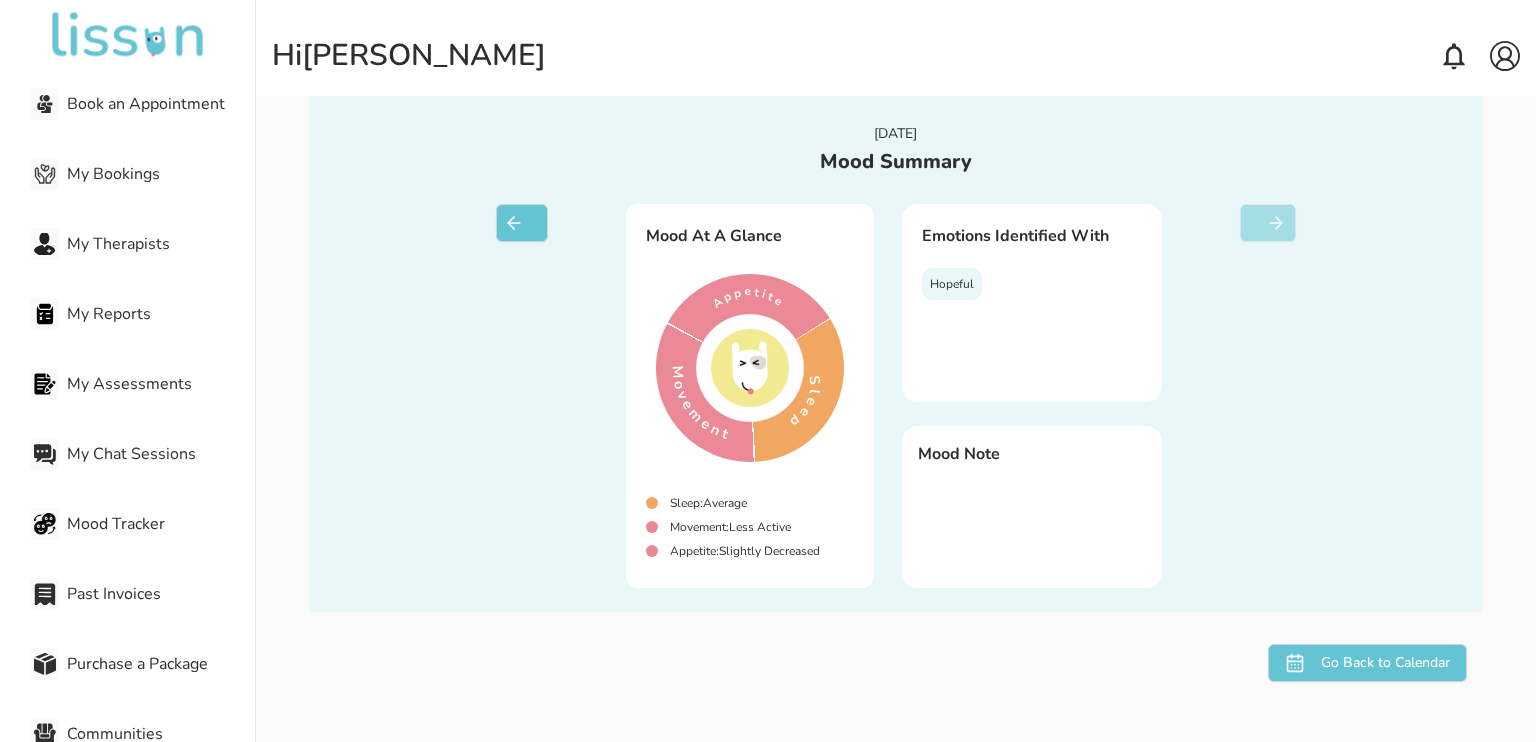 scroll, scrollTop: 51, scrollLeft: 0, axis: vertical 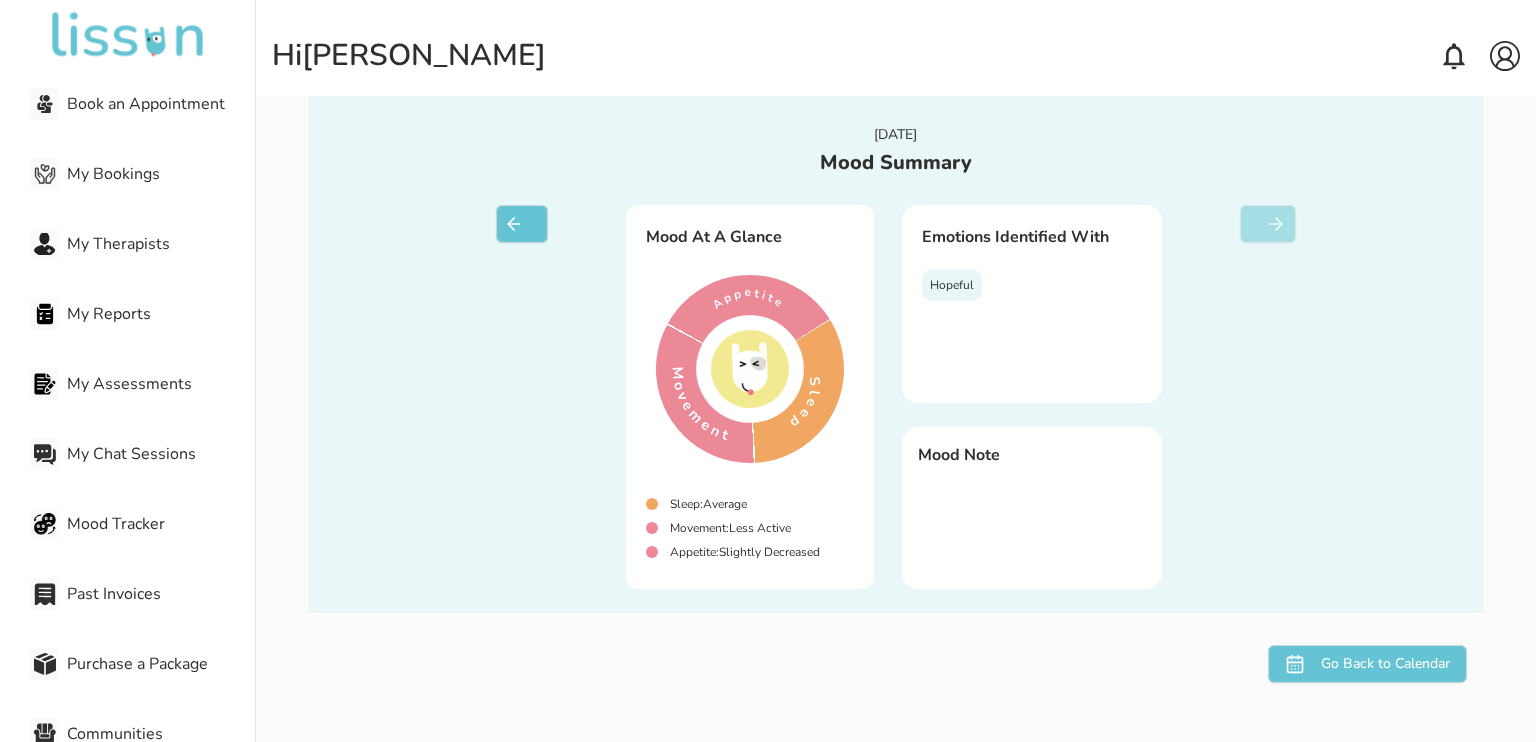 click on "Mood Tracker" at bounding box center (161, 524) 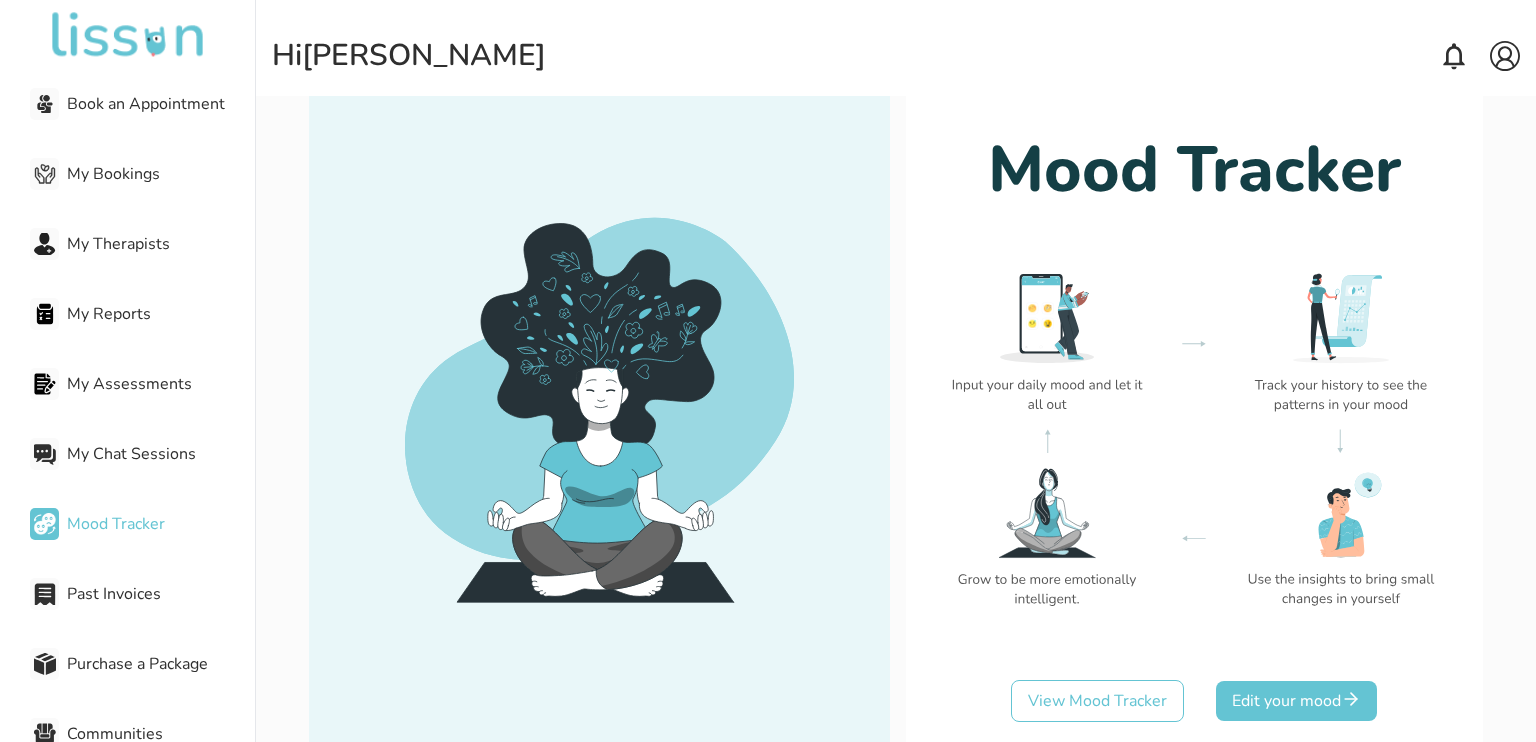 scroll, scrollTop: 220, scrollLeft: 0, axis: vertical 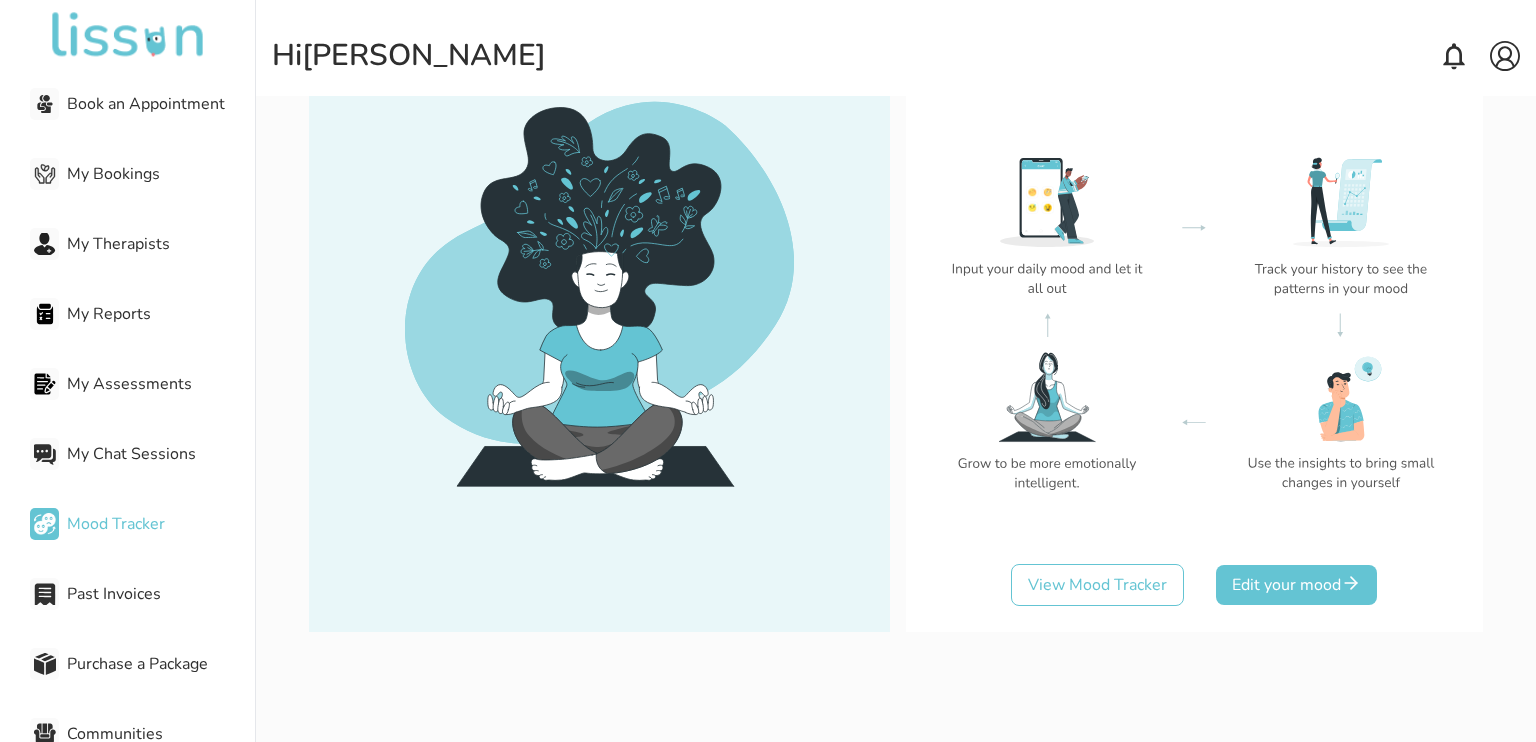 click on "View Mood Tracker" at bounding box center [1097, 585] 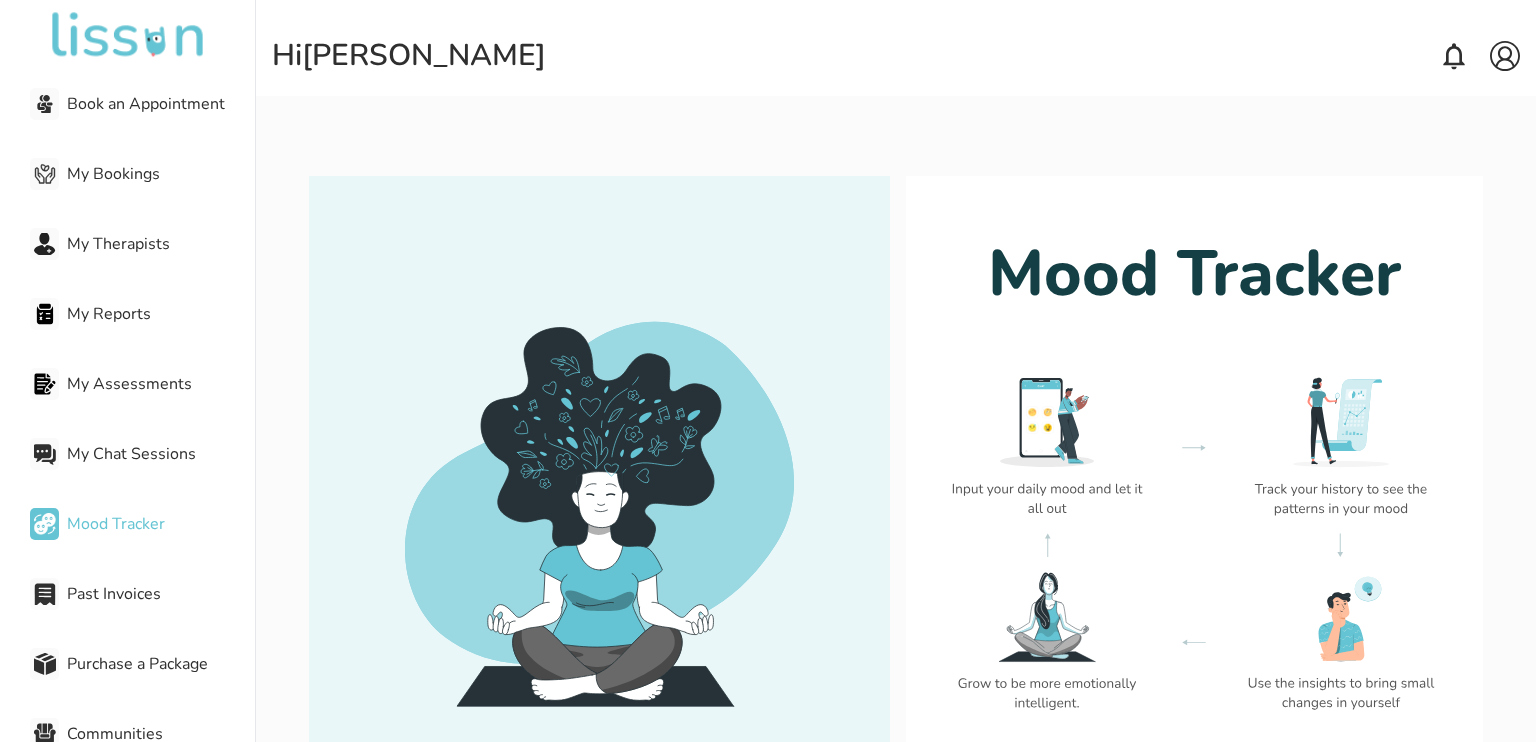 select on "*********" 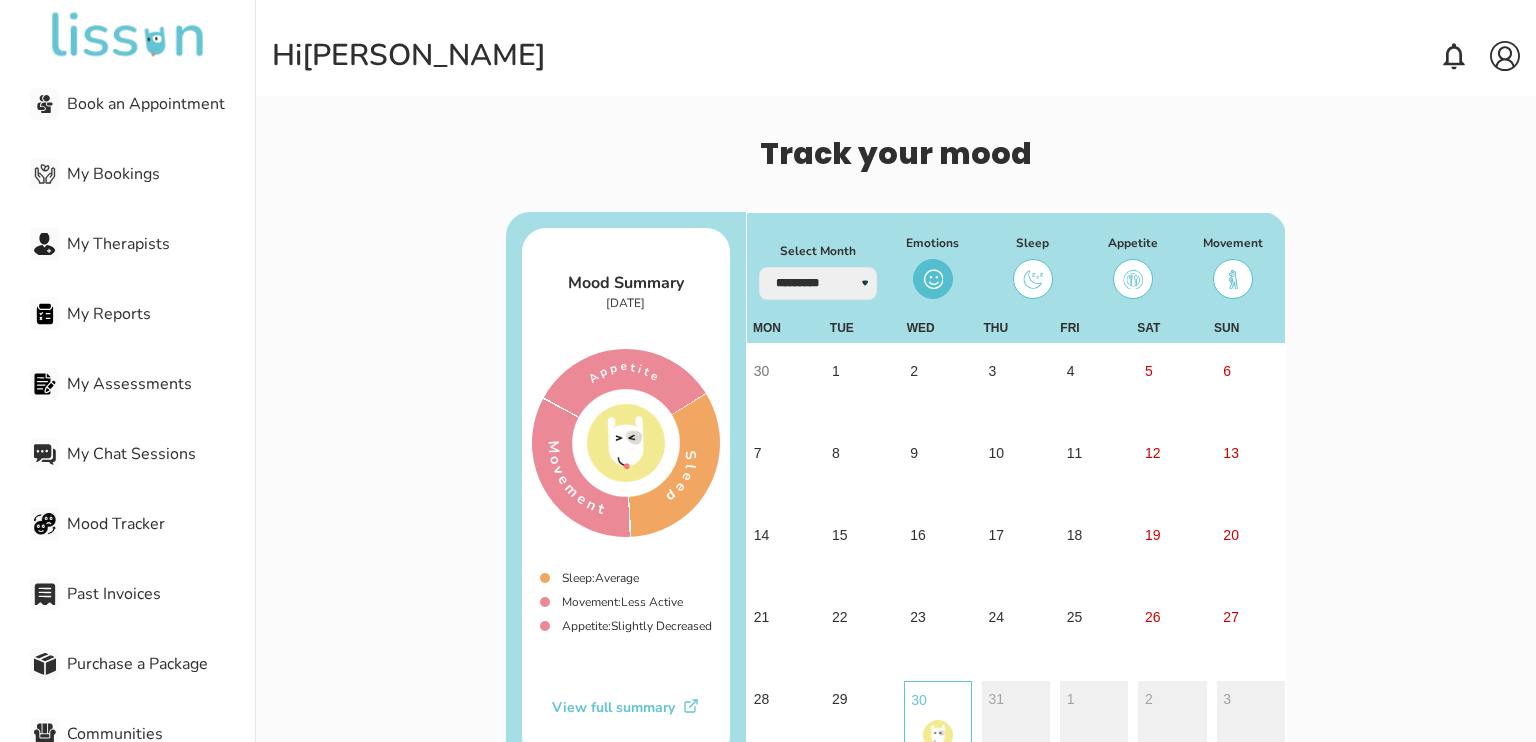 scroll, scrollTop: 64, scrollLeft: 0, axis: vertical 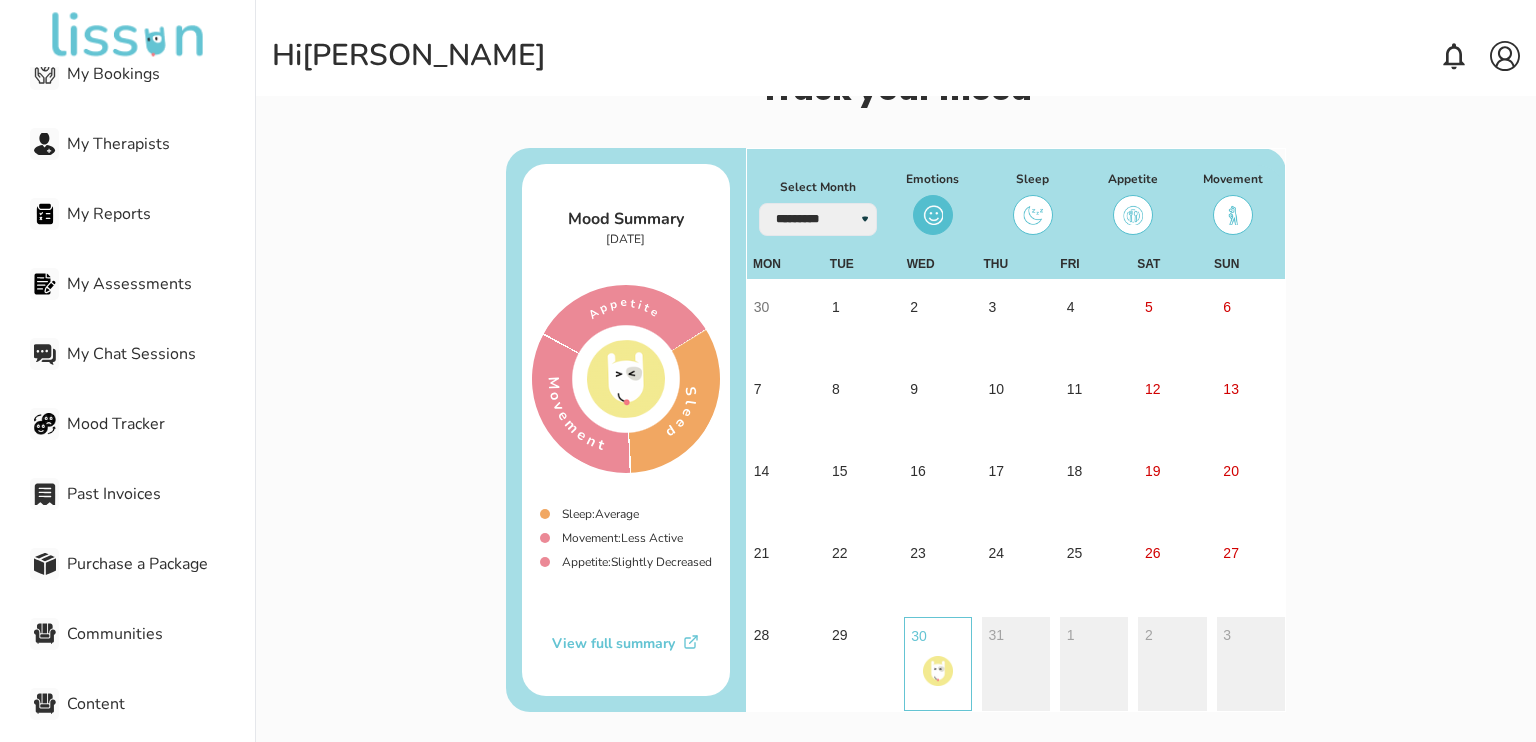 click on "Purchase a Package" at bounding box center (161, 564) 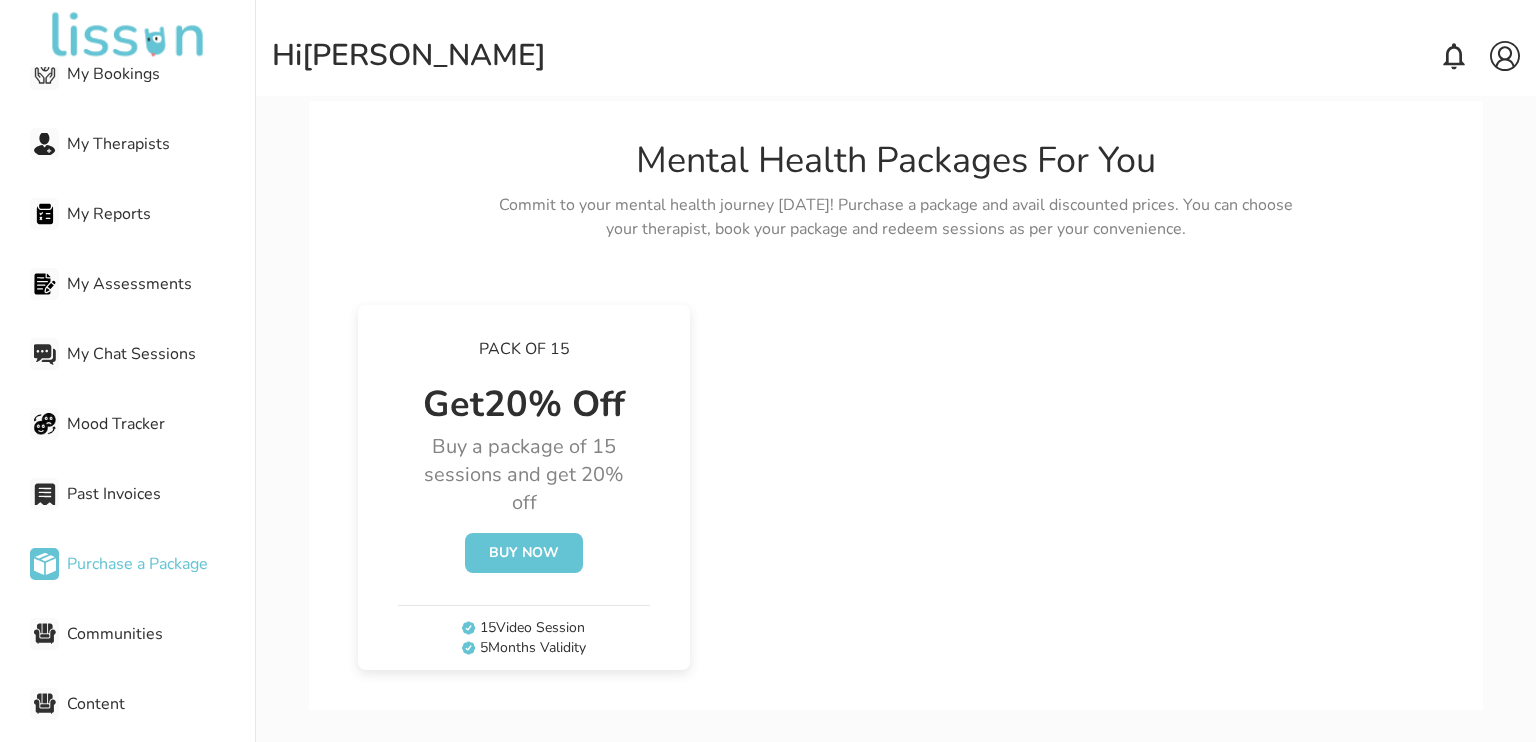 scroll, scrollTop: 34, scrollLeft: 0, axis: vertical 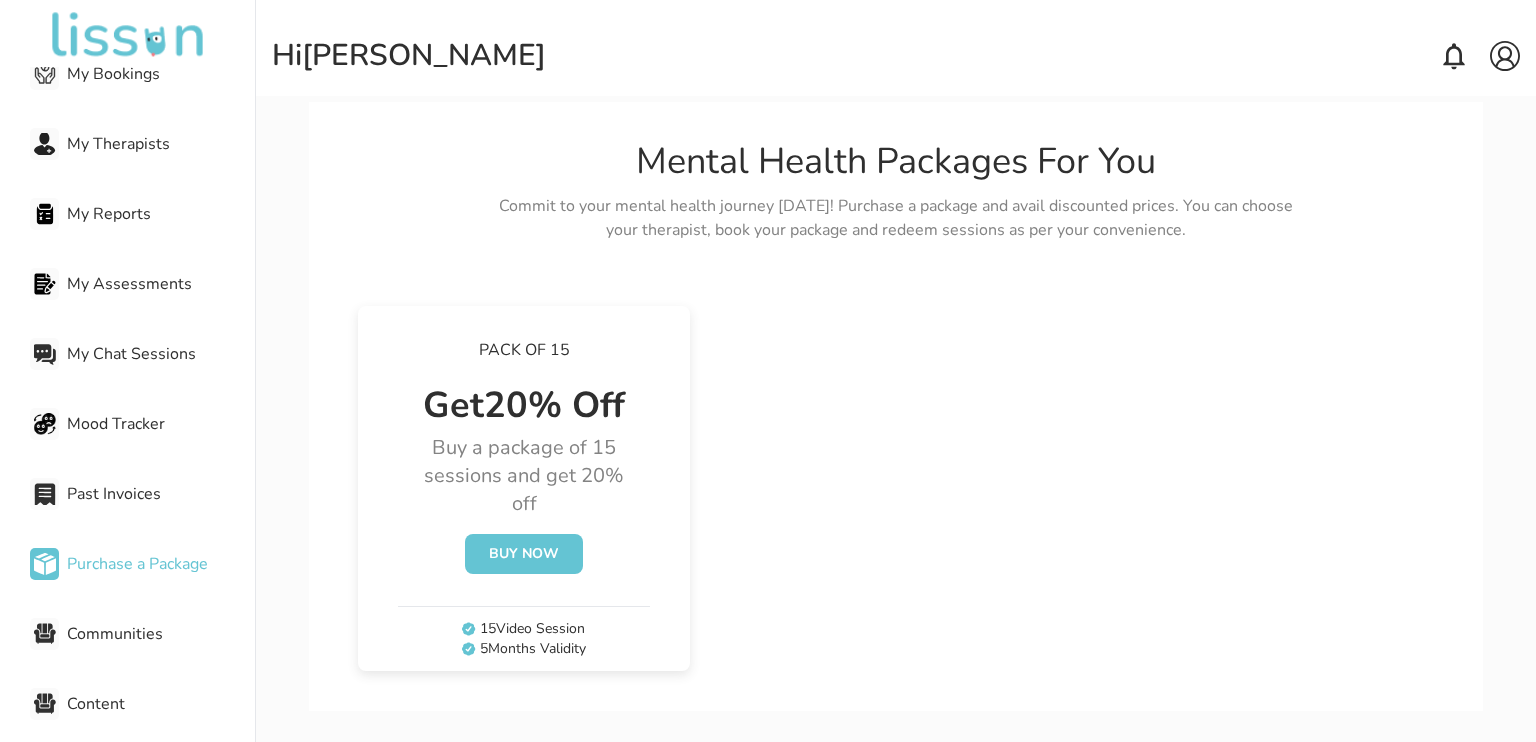 click on "Buy Now" at bounding box center [524, 554] 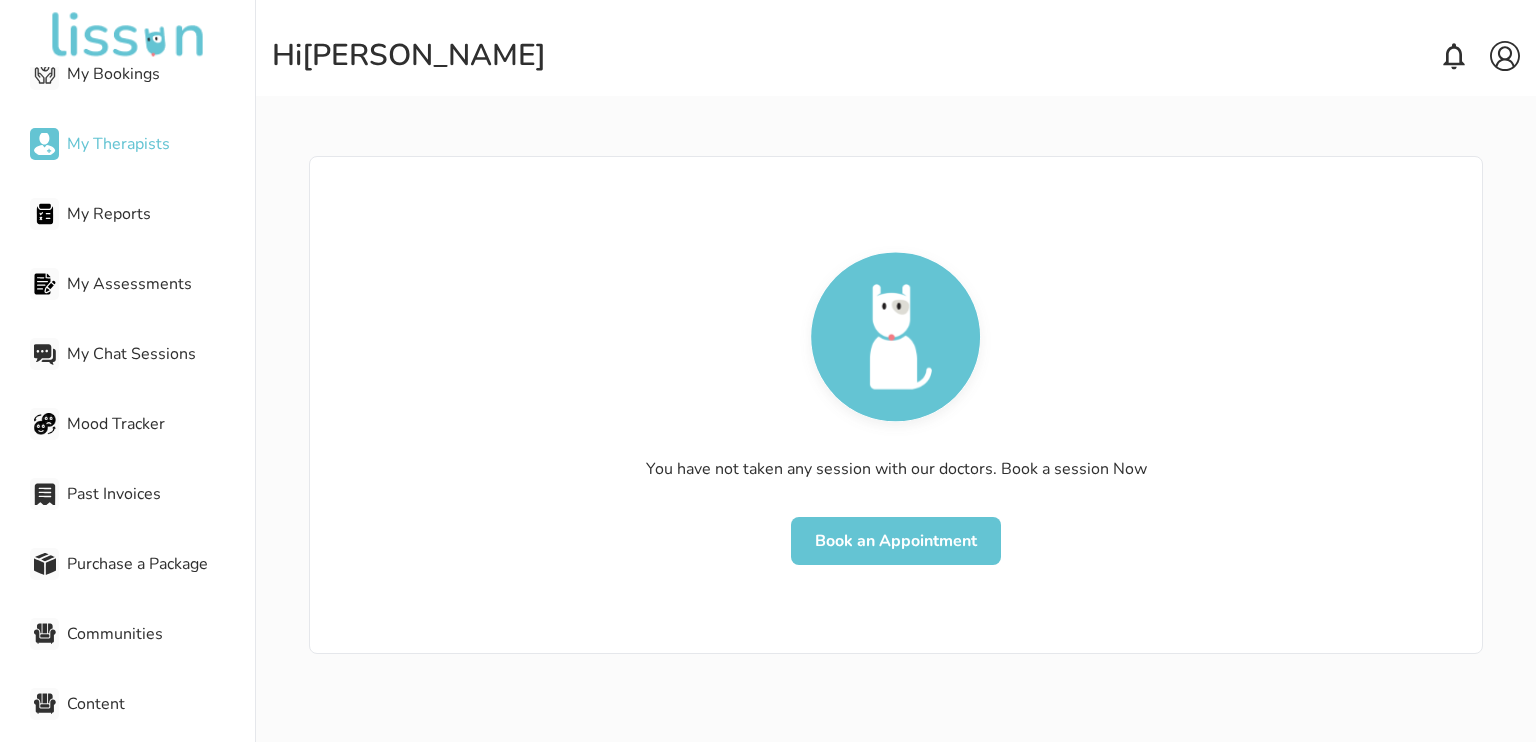 click on "Book an Appointment" at bounding box center [896, 541] 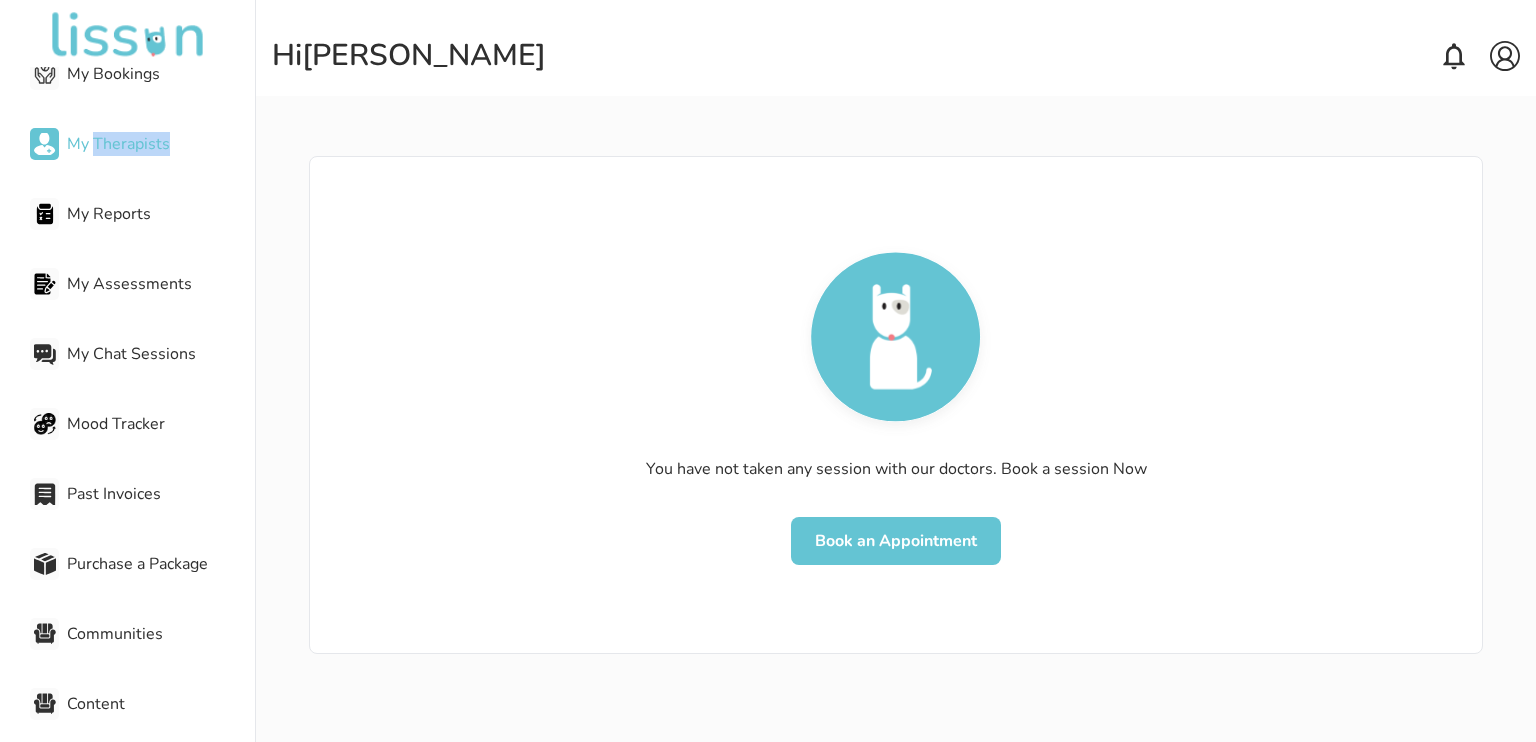 scroll, scrollTop: 0, scrollLeft: 0, axis: both 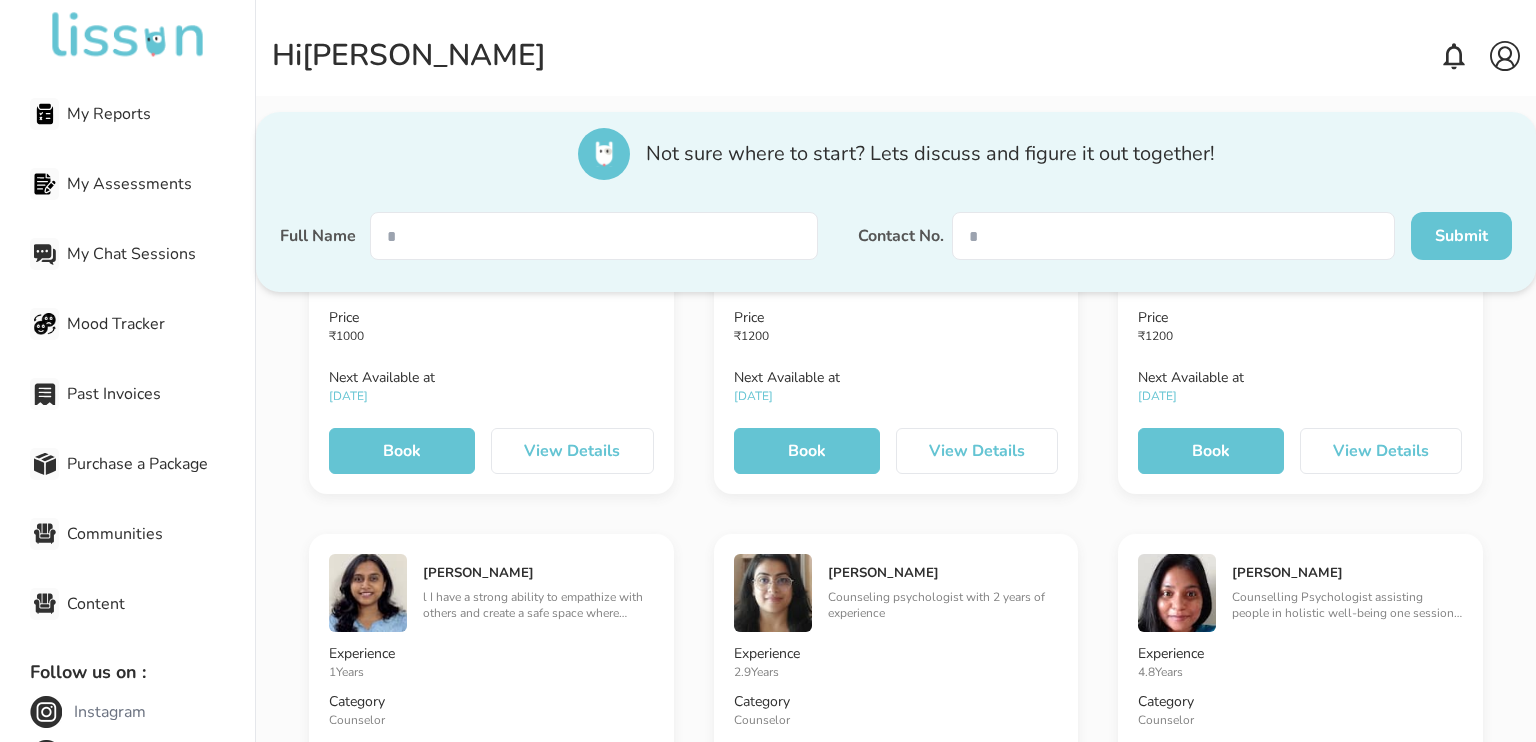 click on "View Details" at bounding box center [572, 451] 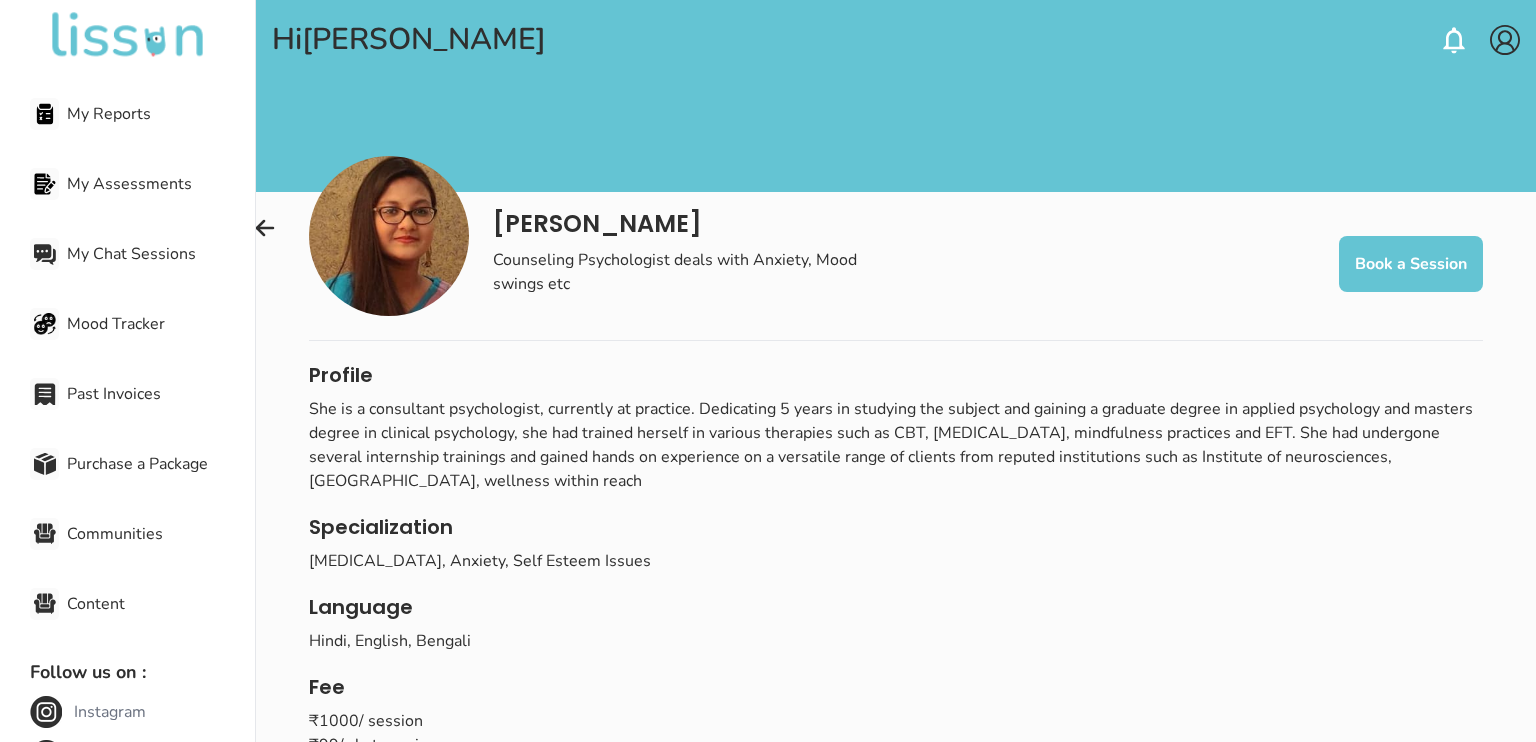 scroll, scrollTop: 66, scrollLeft: 0, axis: vertical 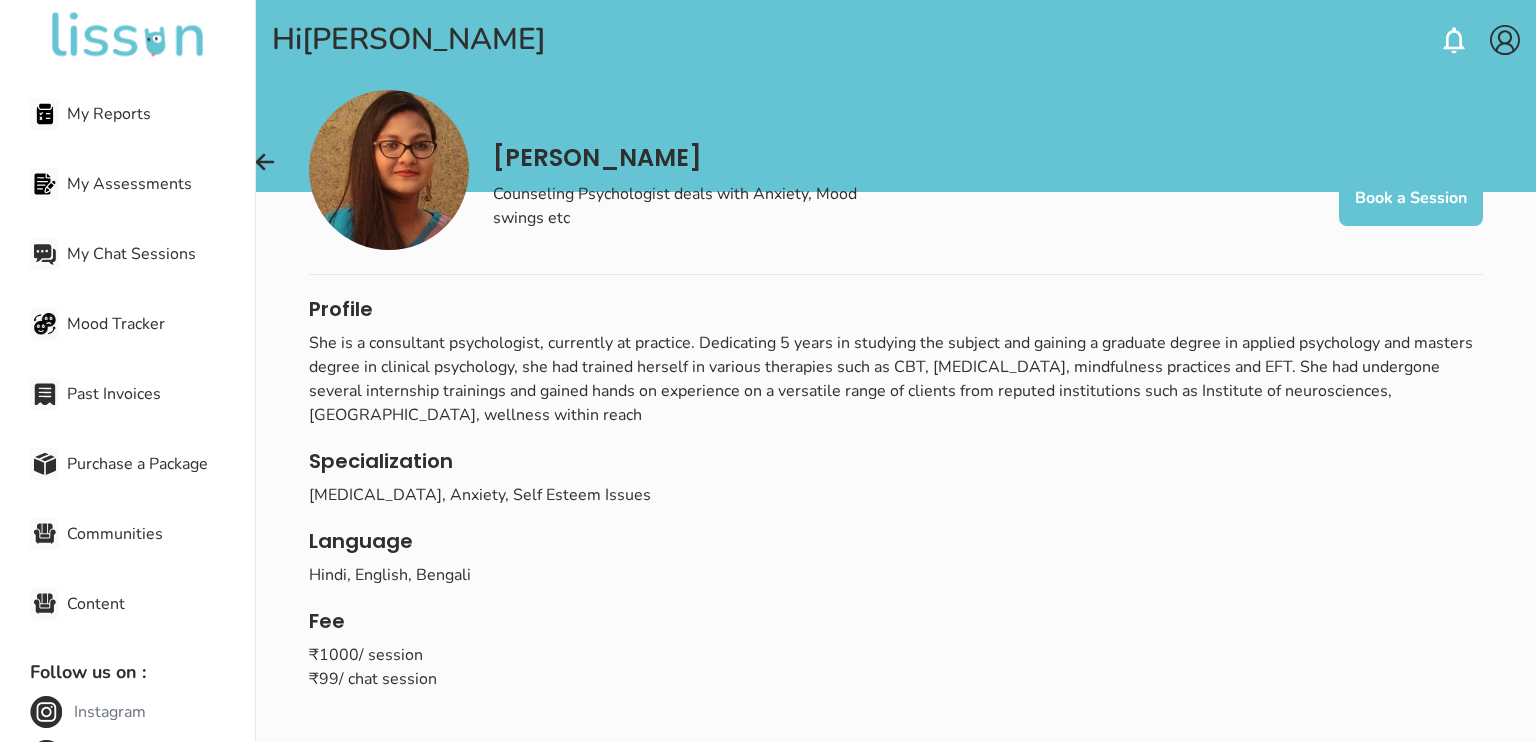 click on "Book a Session" at bounding box center [1411, 198] 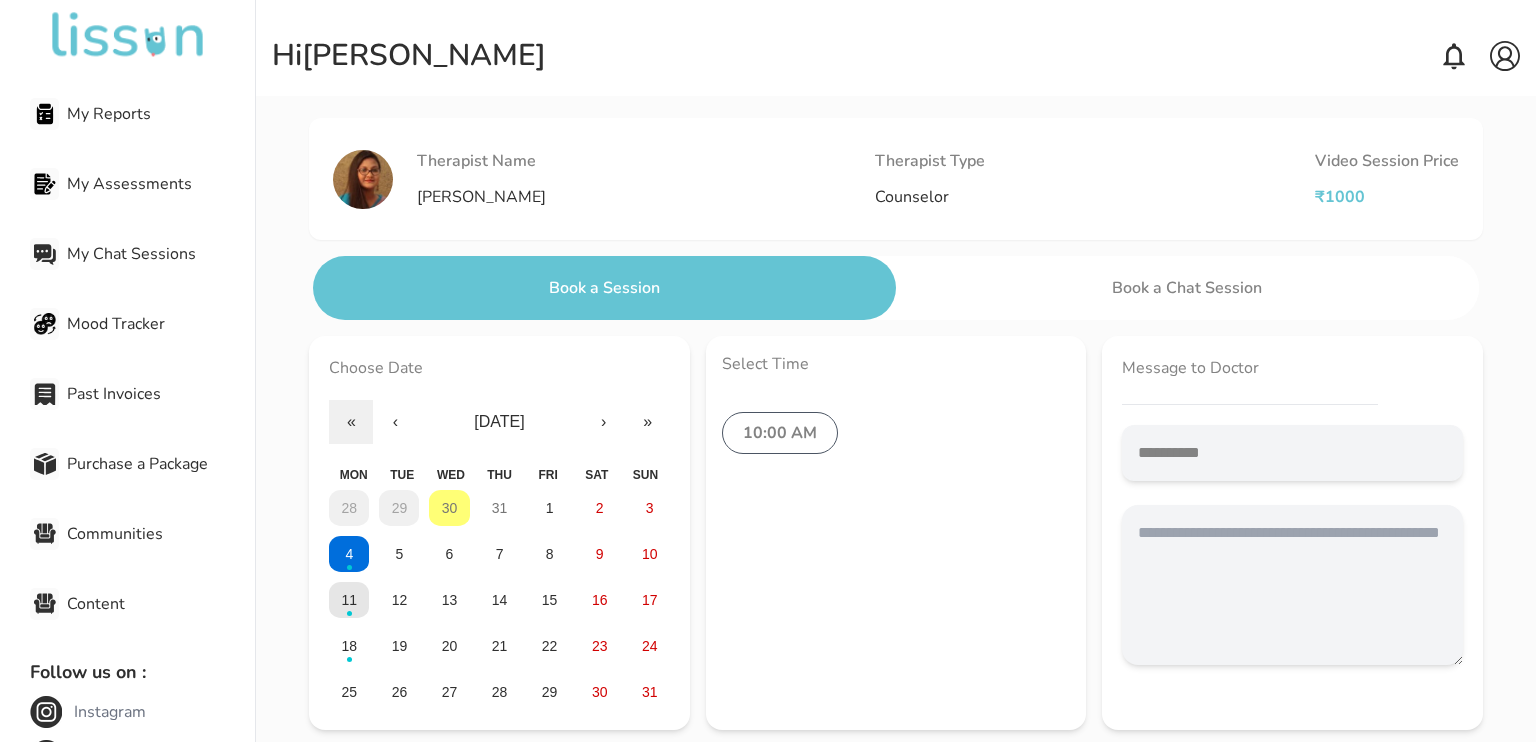 click on "11" at bounding box center [349, 600] 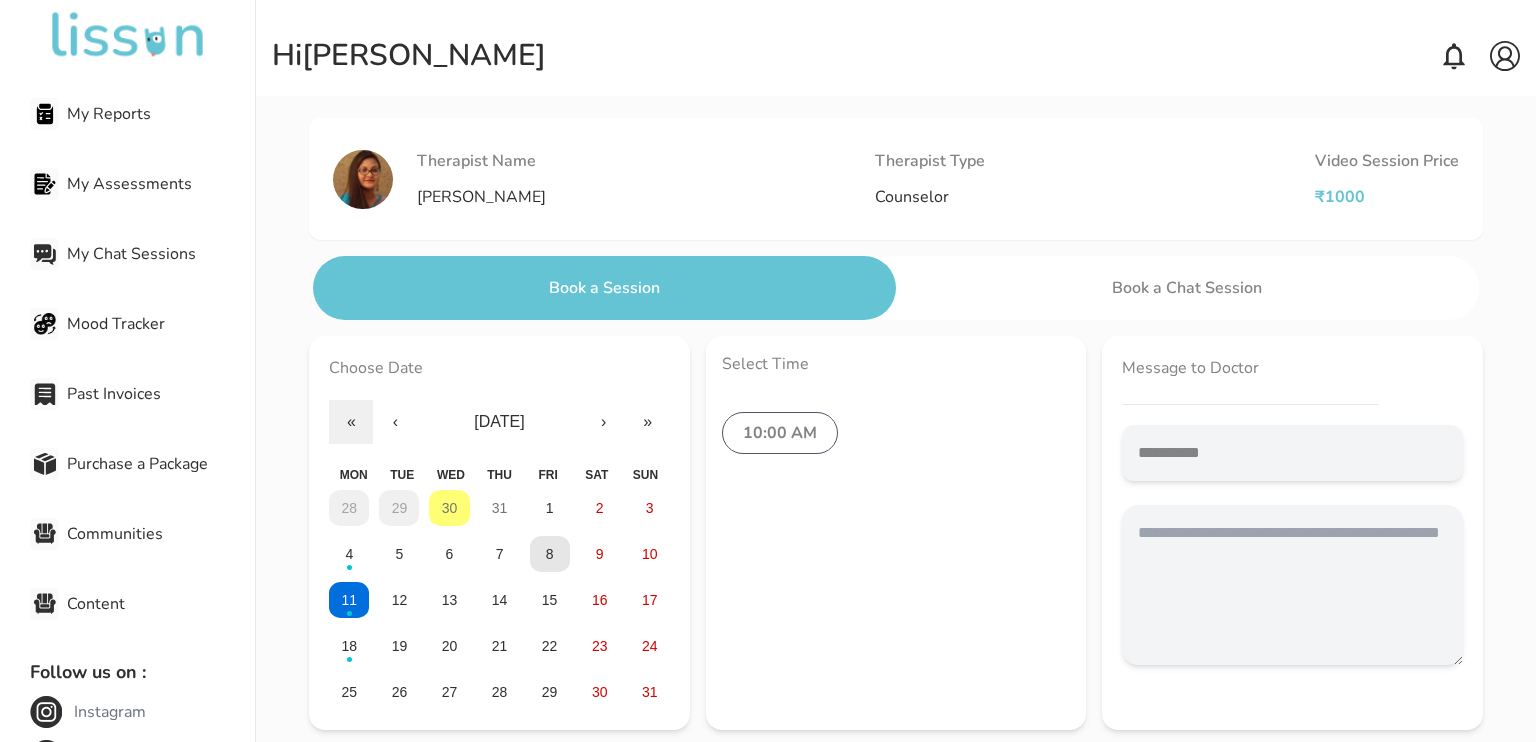 click on "8" at bounding box center [550, 554] 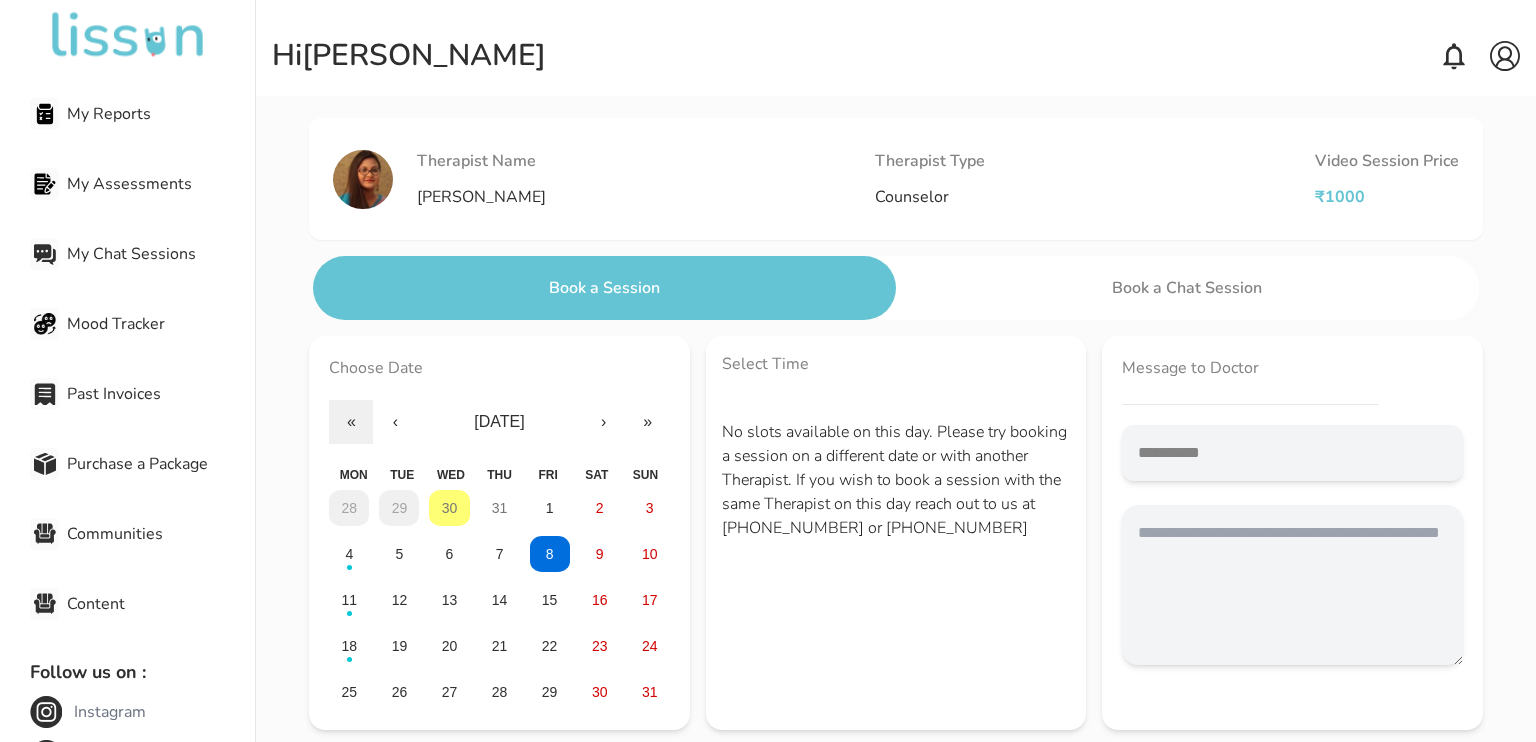 click on "28 29 30 31 1 2 3 4 5 6 7 8 9 10 11 12 13 14 15 16 17 18 19 20 21 22 23 24 25 26 27 28 29 30 31" at bounding box center (499, 600) 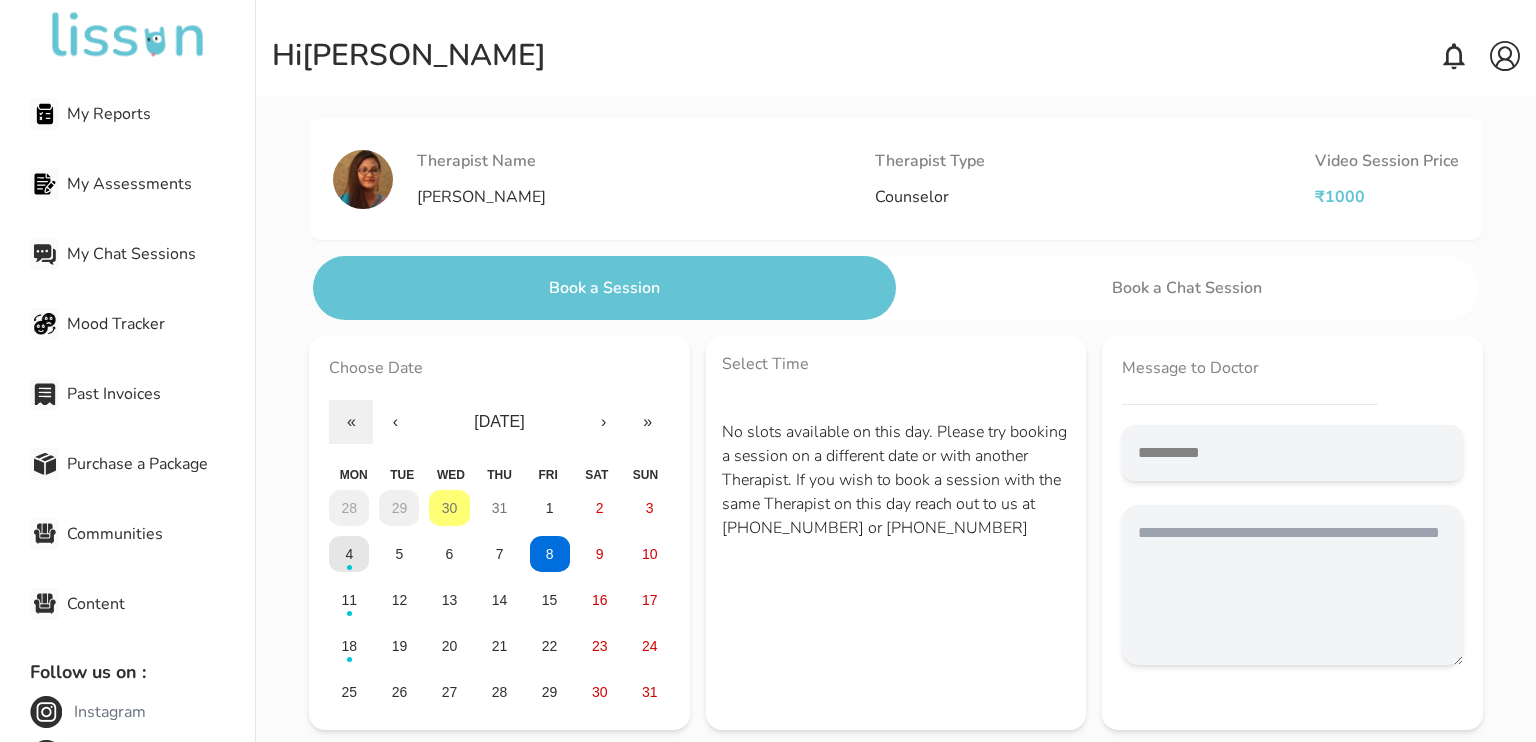 click on "4" at bounding box center [349, 554] 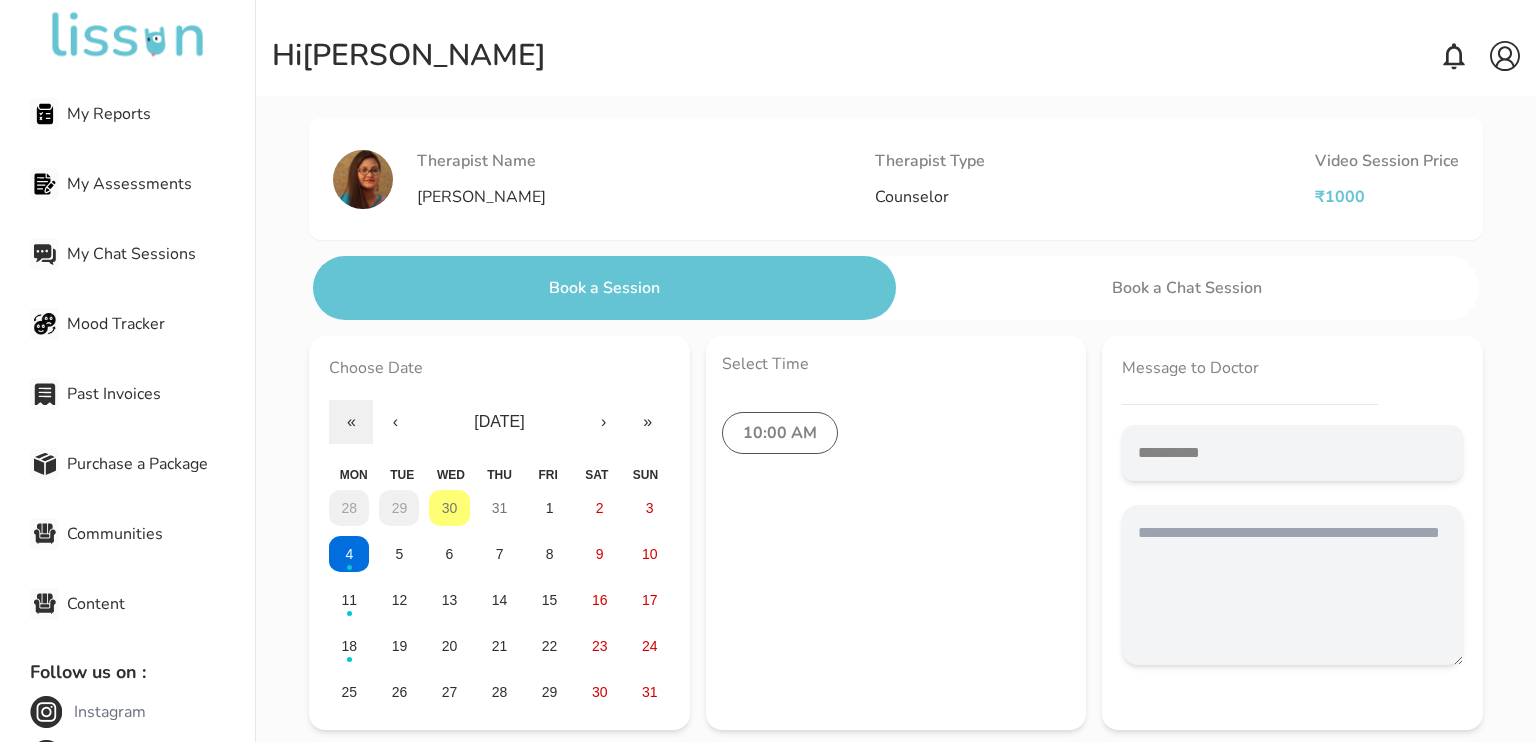 click on "28 29 30 31 1 2 3 4 5 6 7 8 9 10 11 12 13 14 15 16 17 18 19 20 21 22 23 24 25 26 27 28 29 30 31" at bounding box center (499, 600) 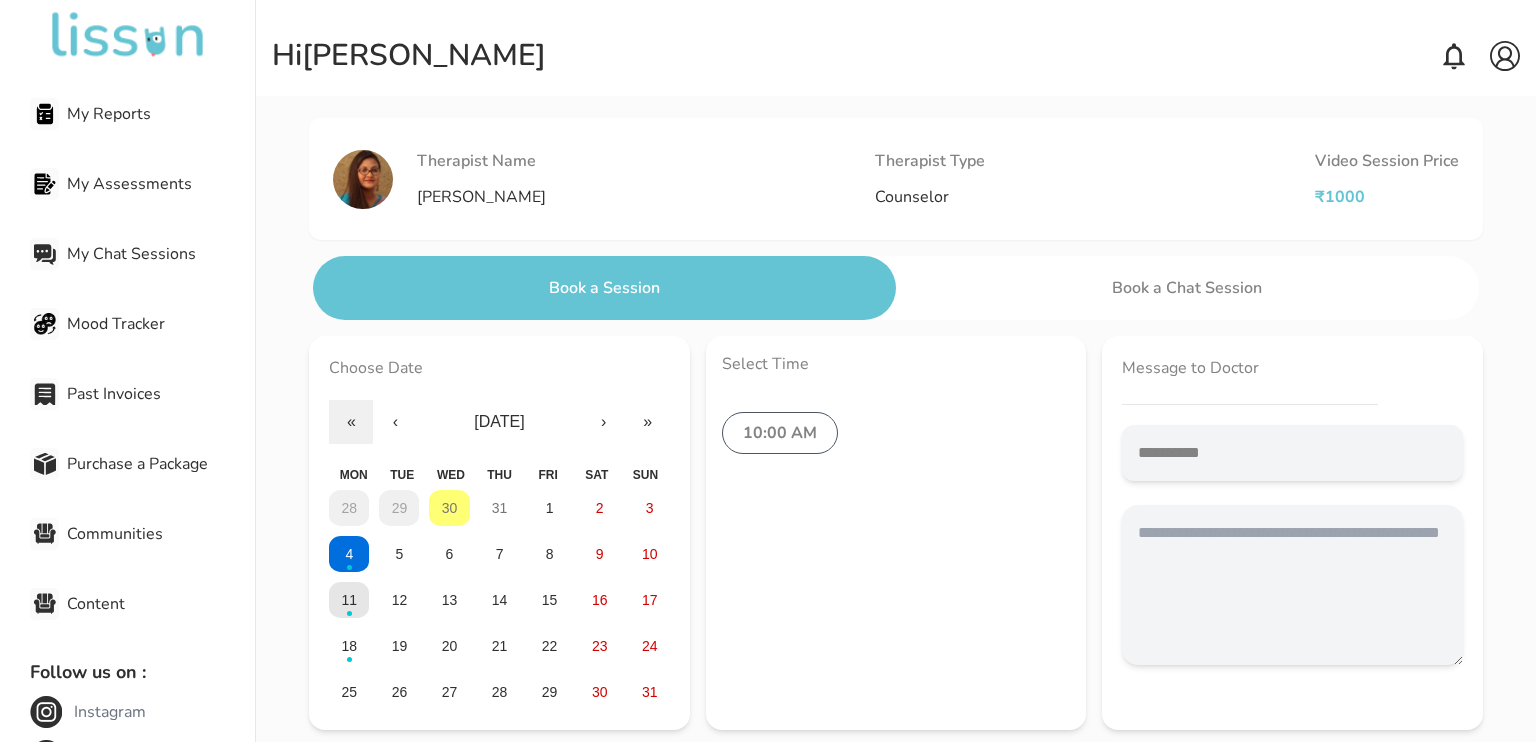 click on "11" at bounding box center (349, 600) 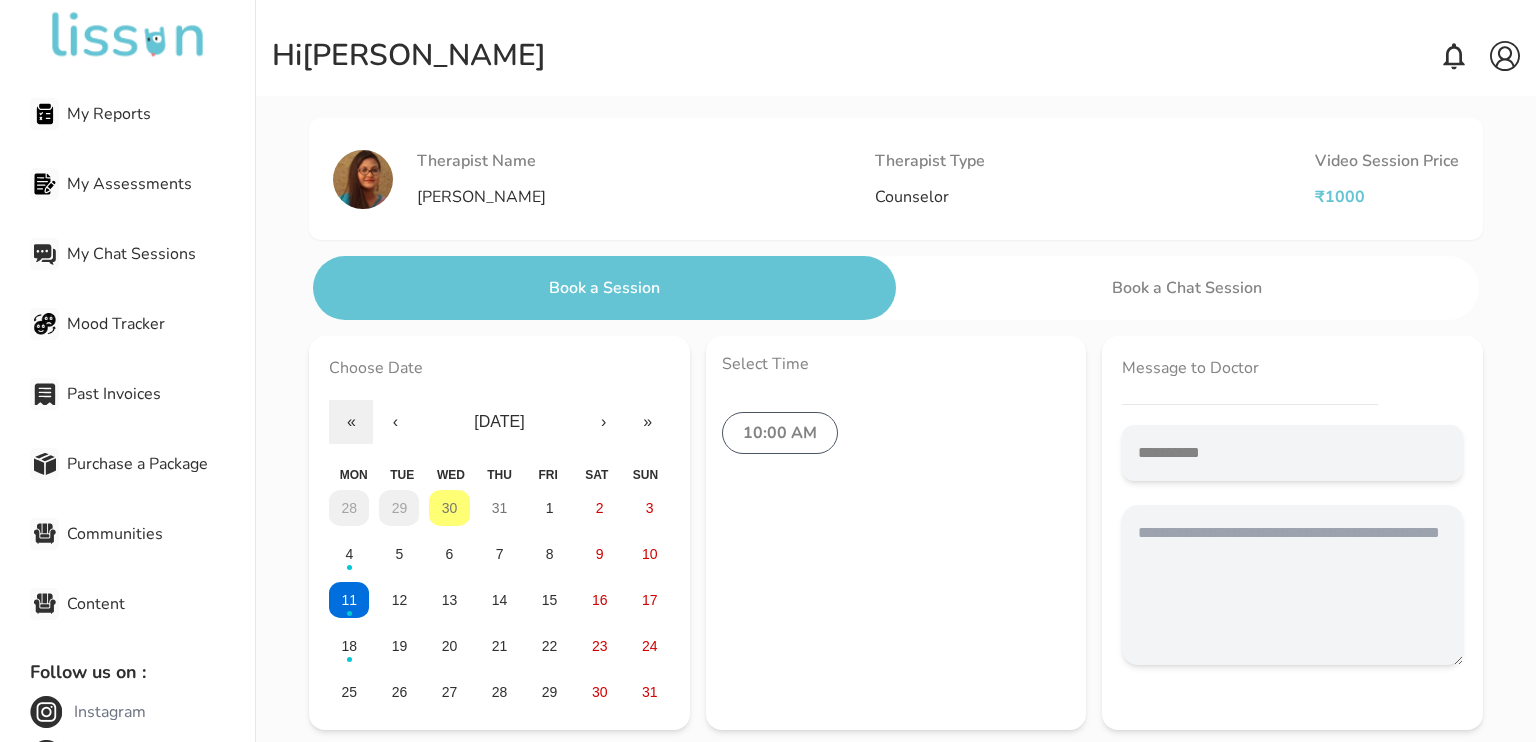click on "10:00 AM" at bounding box center [780, 433] 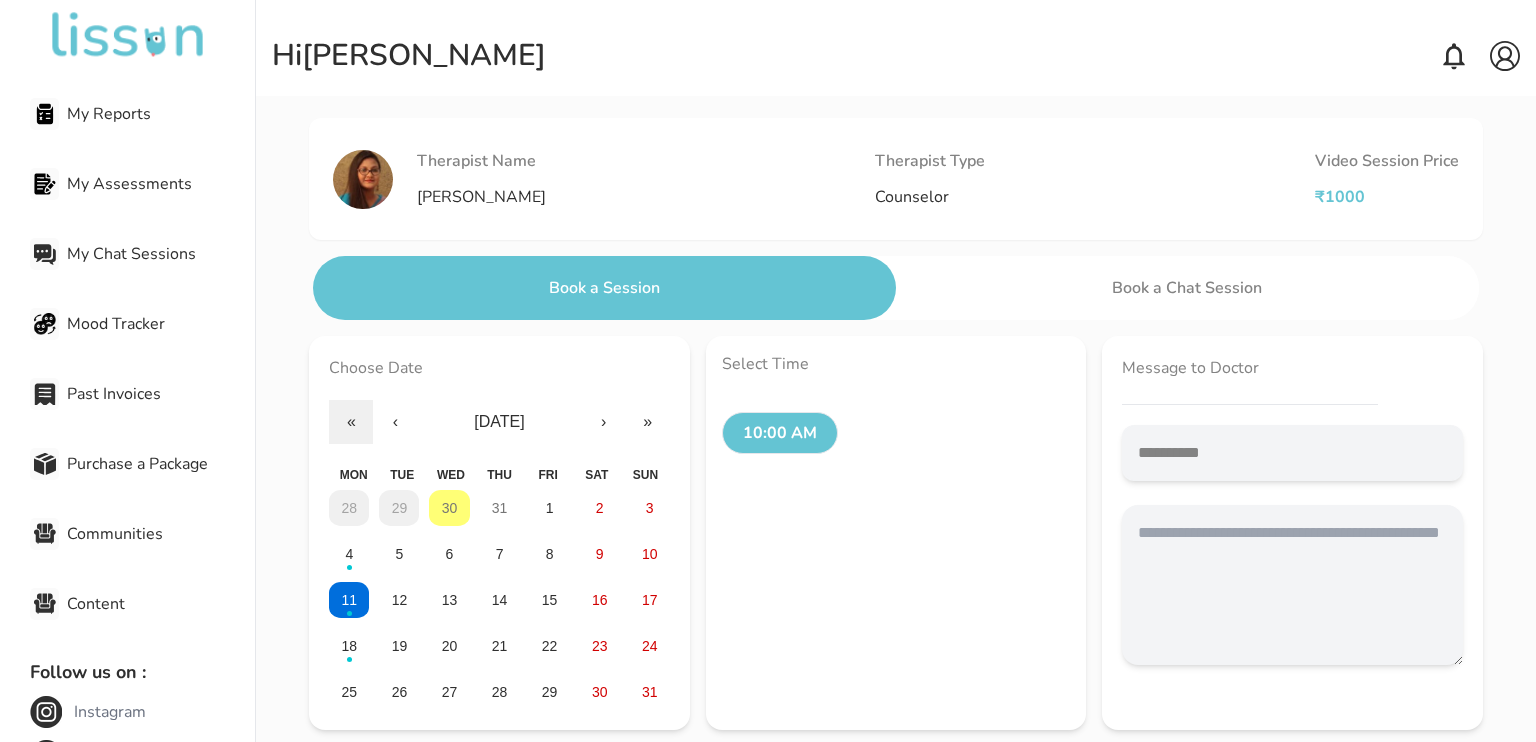 click on "Message to Doctor" at bounding box center (1292, 390) 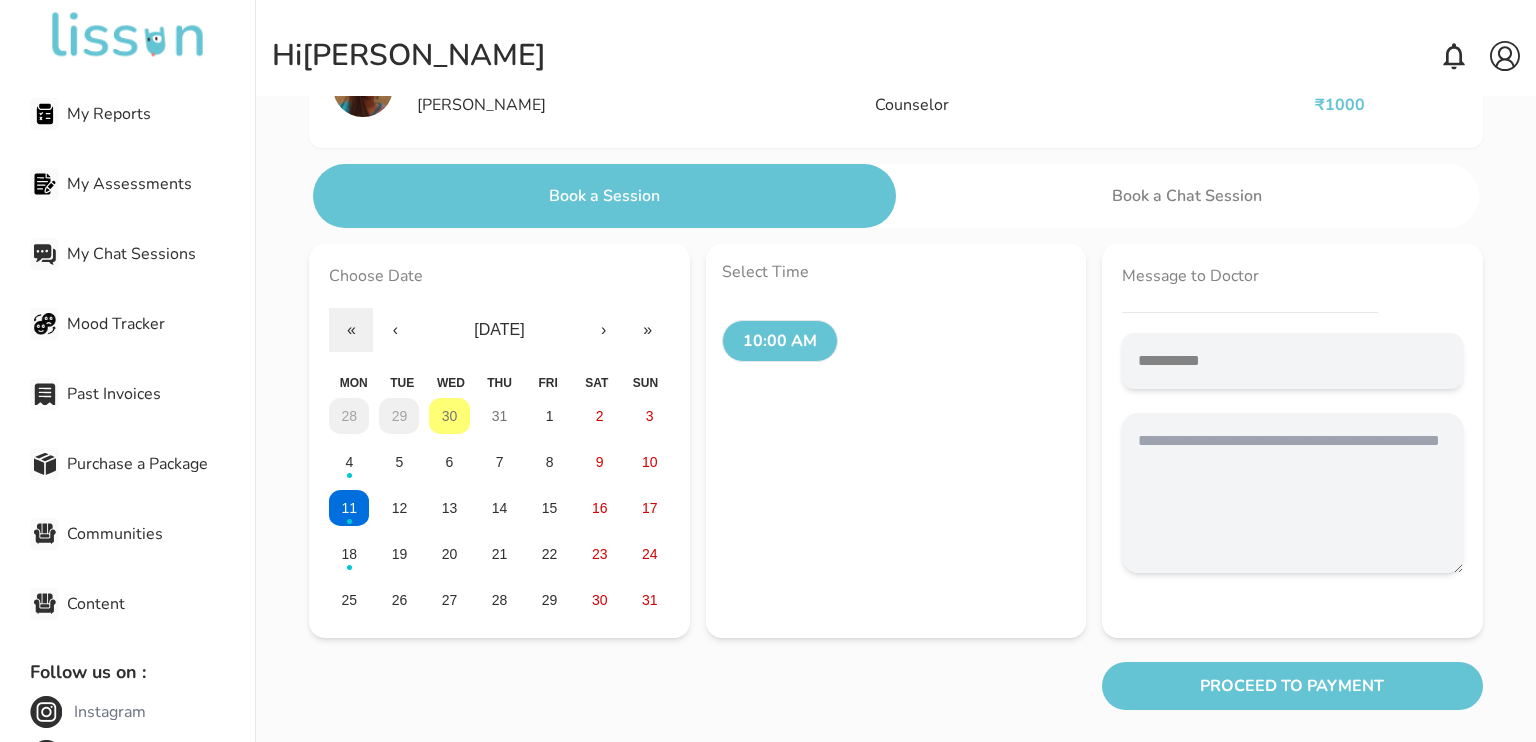click on "PROCEED TO PAYMENT" at bounding box center (1292, 686) 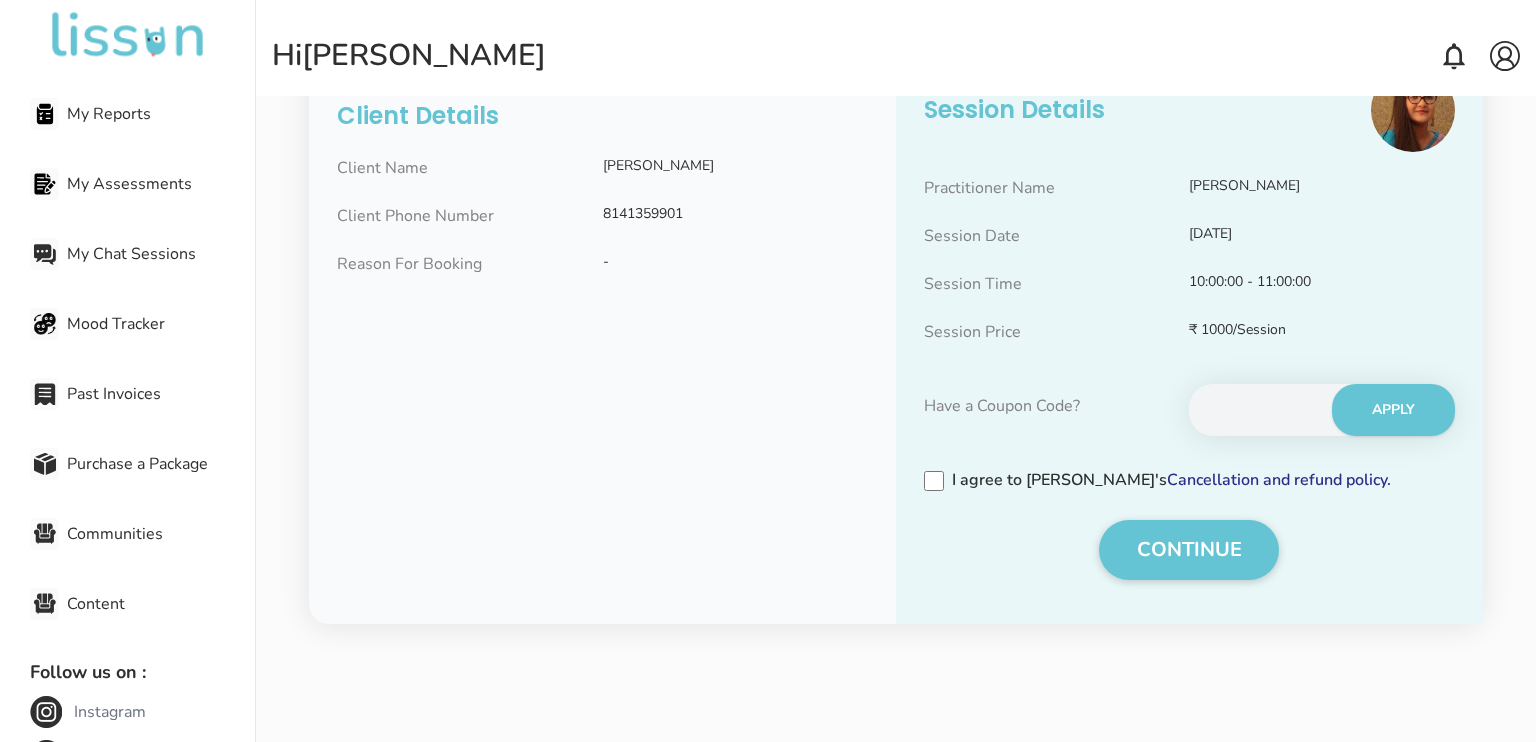 scroll, scrollTop: 157, scrollLeft: 0, axis: vertical 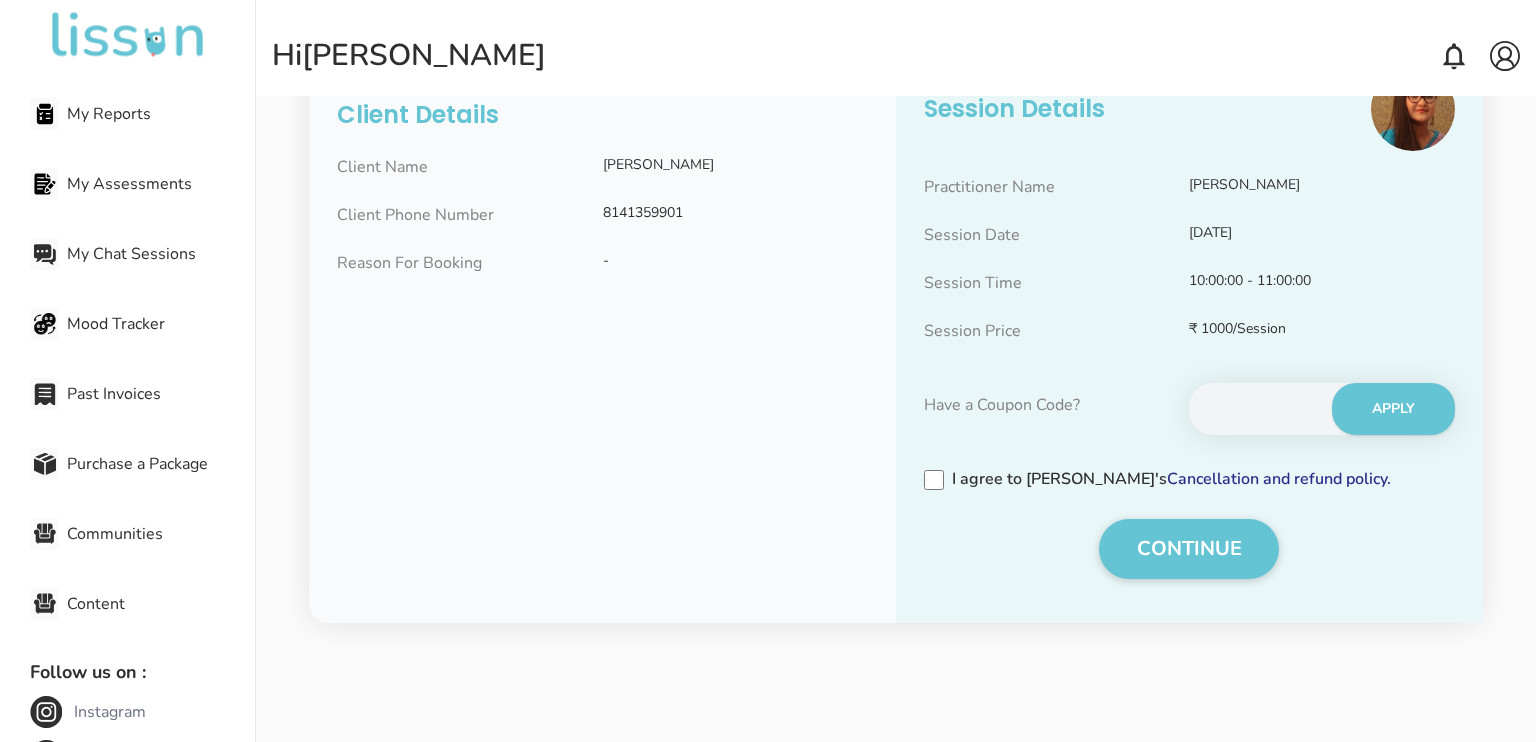click on "APPLY" at bounding box center [1321, 409] 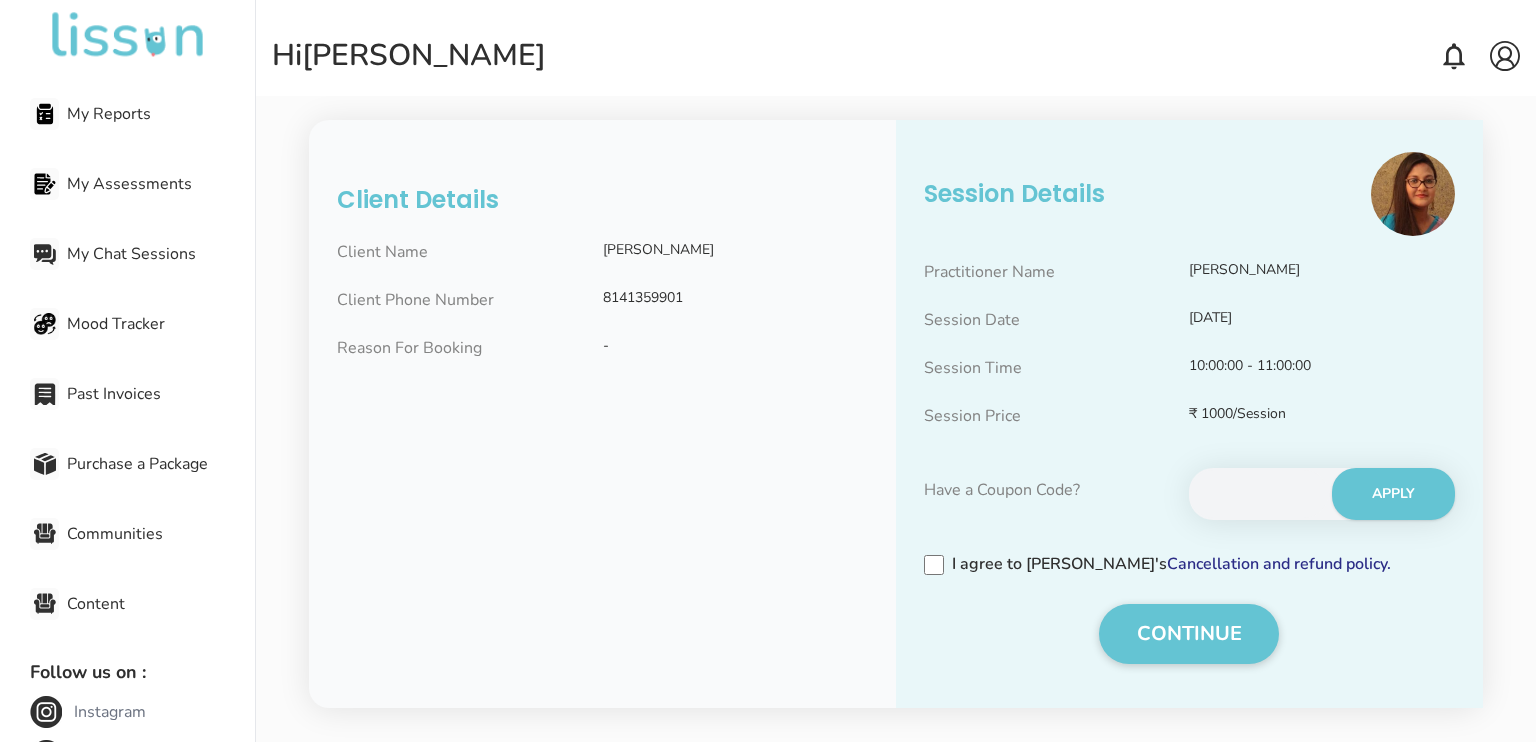 scroll, scrollTop: 0, scrollLeft: 0, axis: both 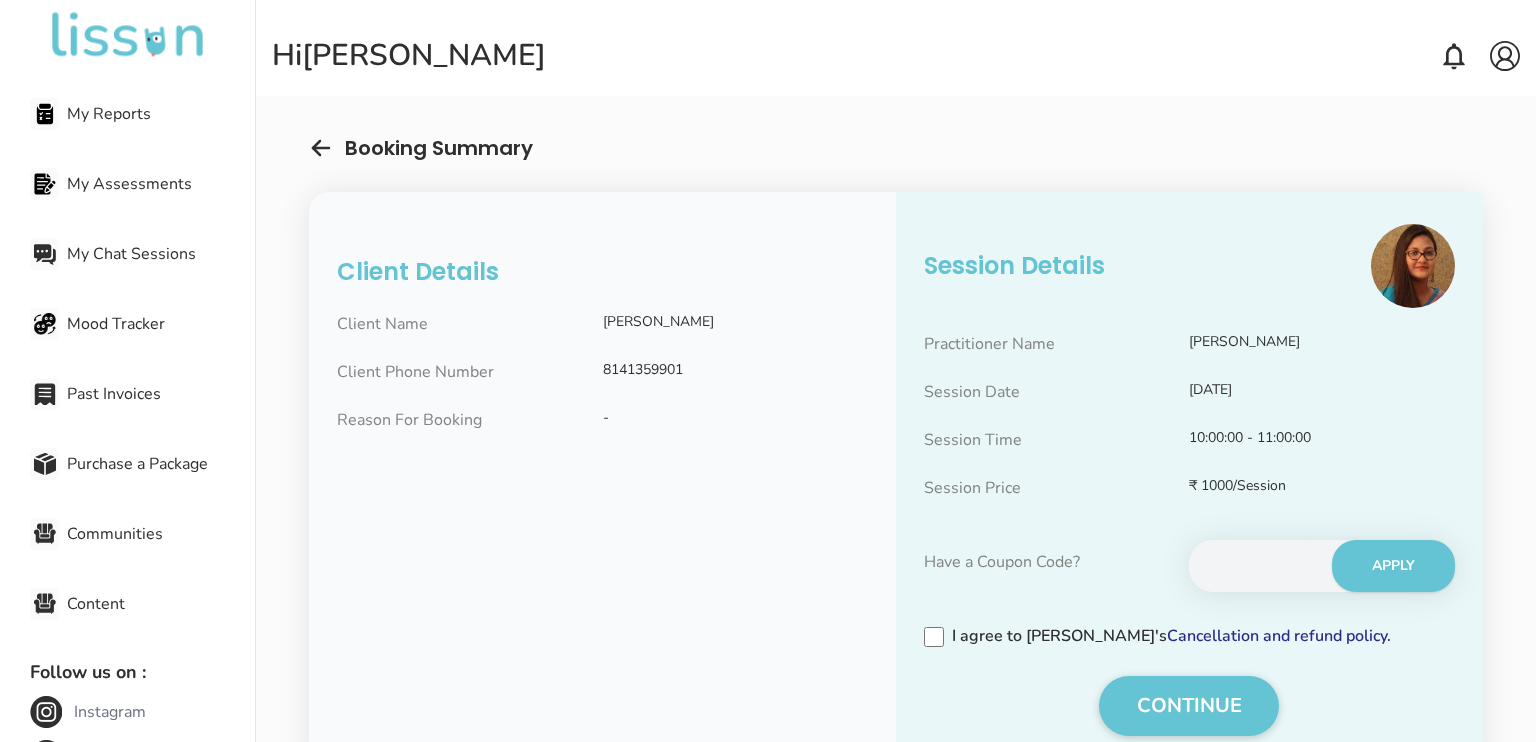click on "My Chat Sessions" at bounding box center [161, 254] 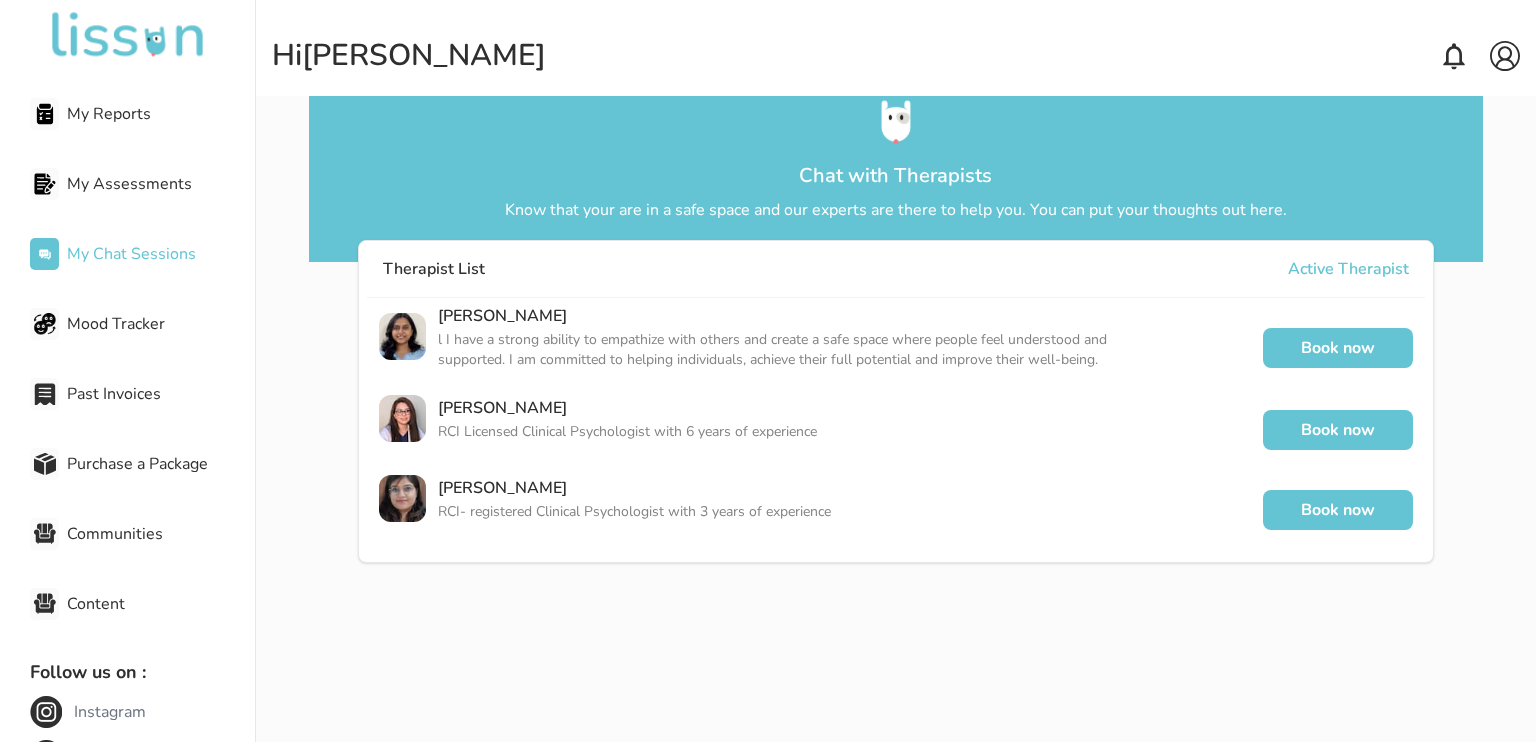 click on "Book now" at bounding box center (1338, 348) 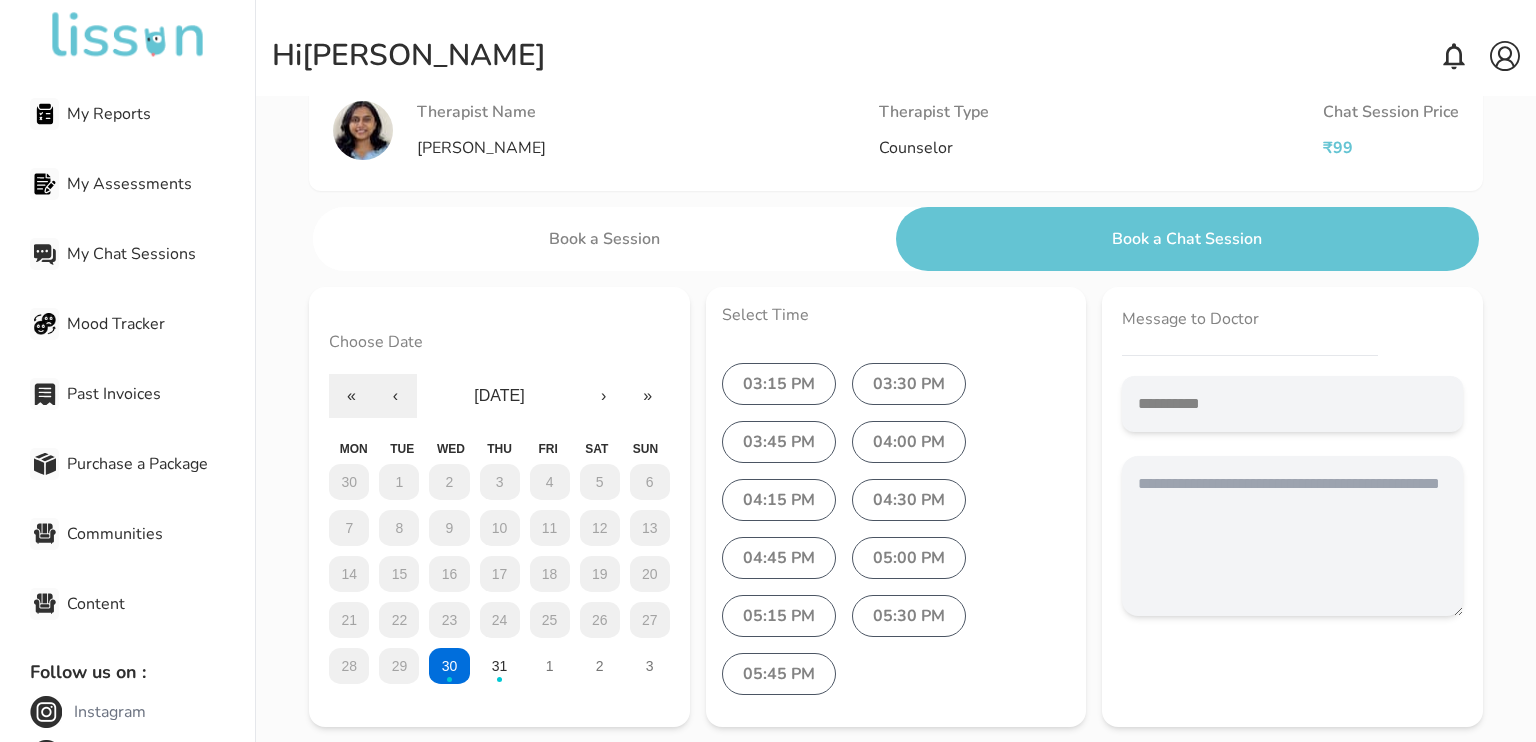 scroll, scrollTop: 101, scrollLeft: 0, axis: vertical 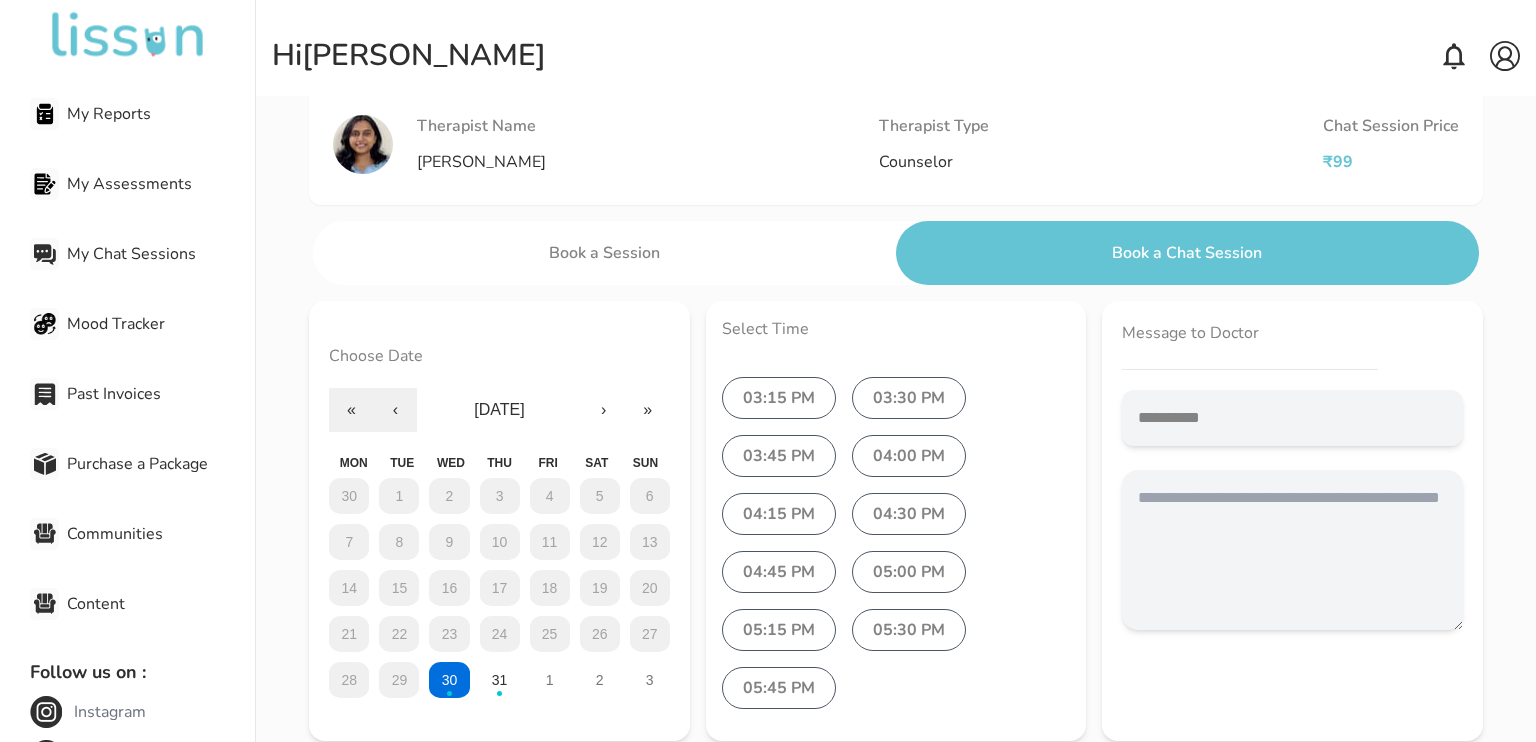 click on "03:15 PM" at bounding box center (779, 398) 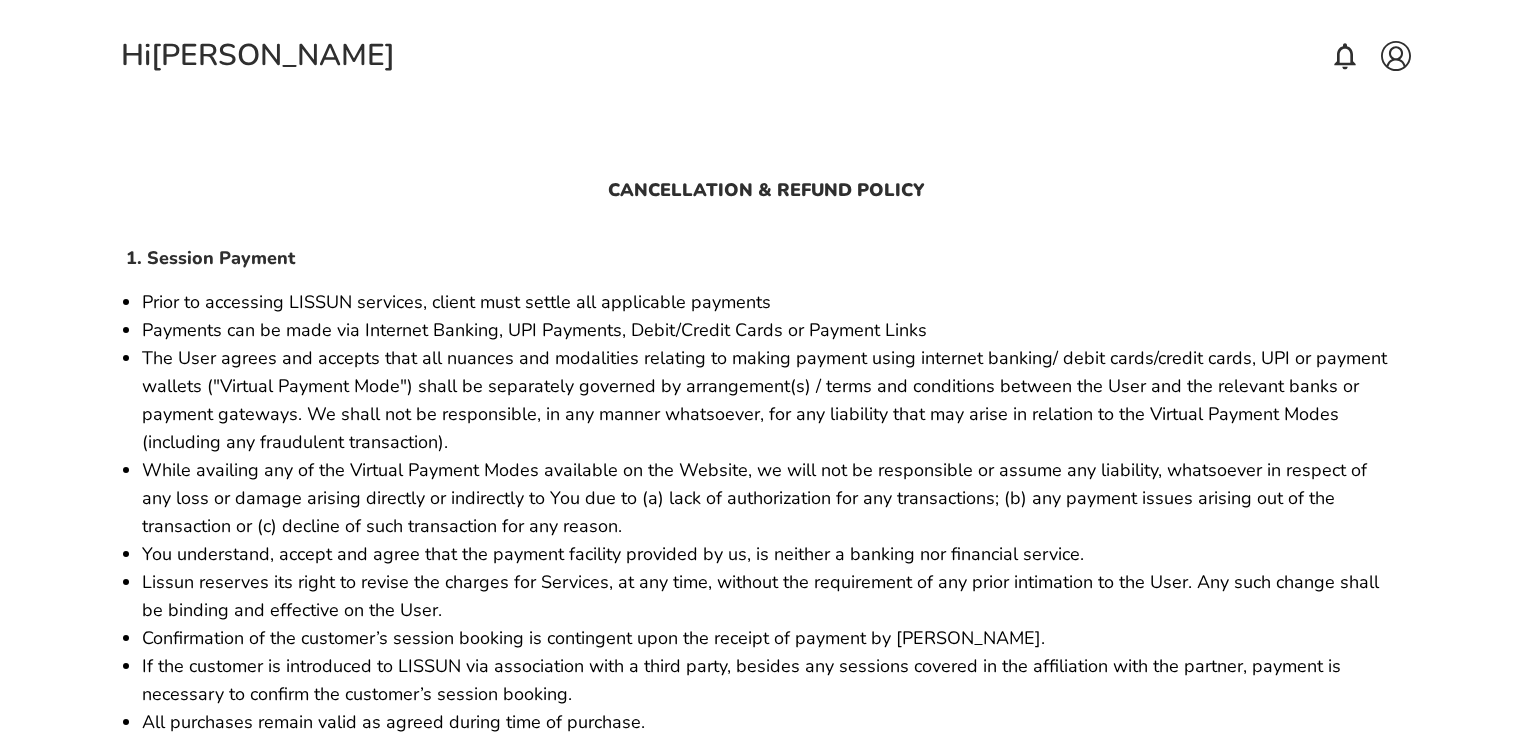 scroll, scrollTop: 0, scrollLeft: 0, axis: both 